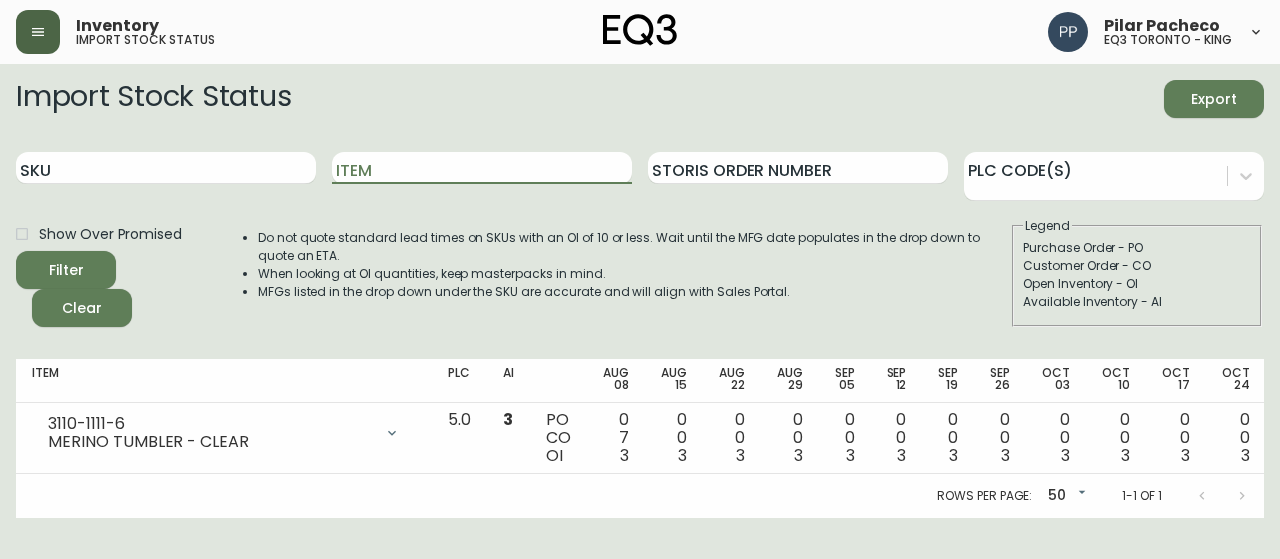 scroll, scrollTop: 0, scrollLeft: 0, axis: both 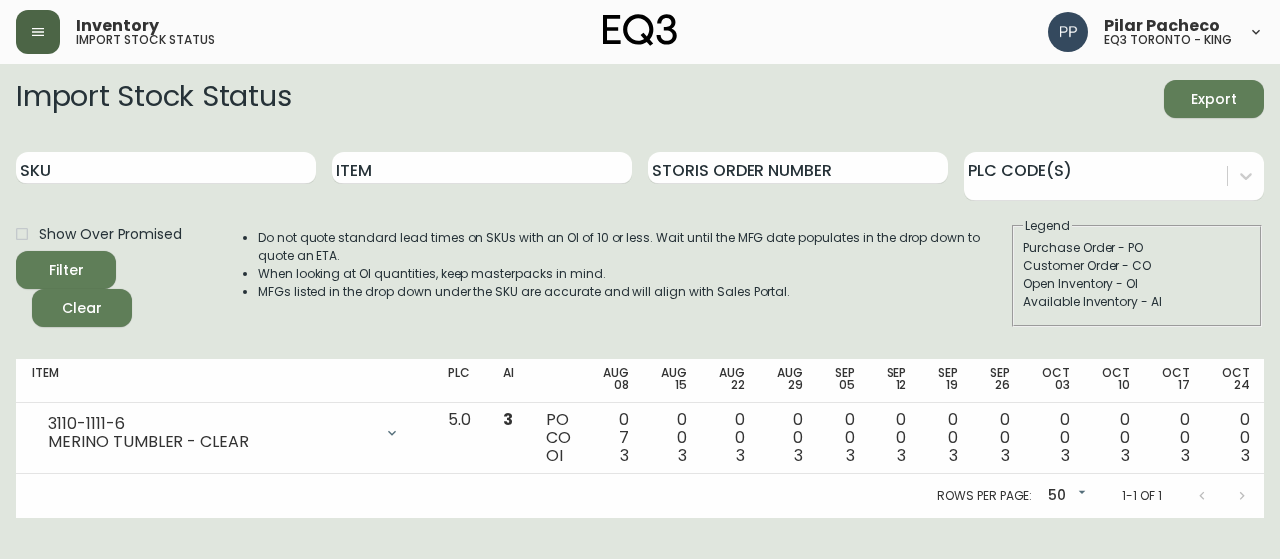 click at bounding box center (38, 32) 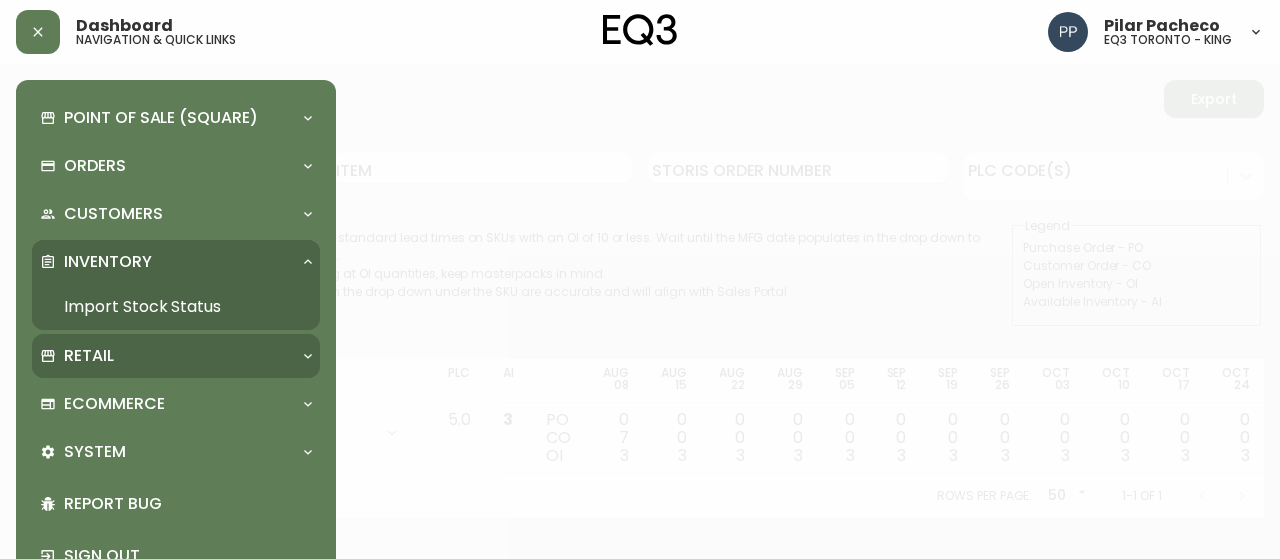 click on "Retail" at bounding box center [89, 356] 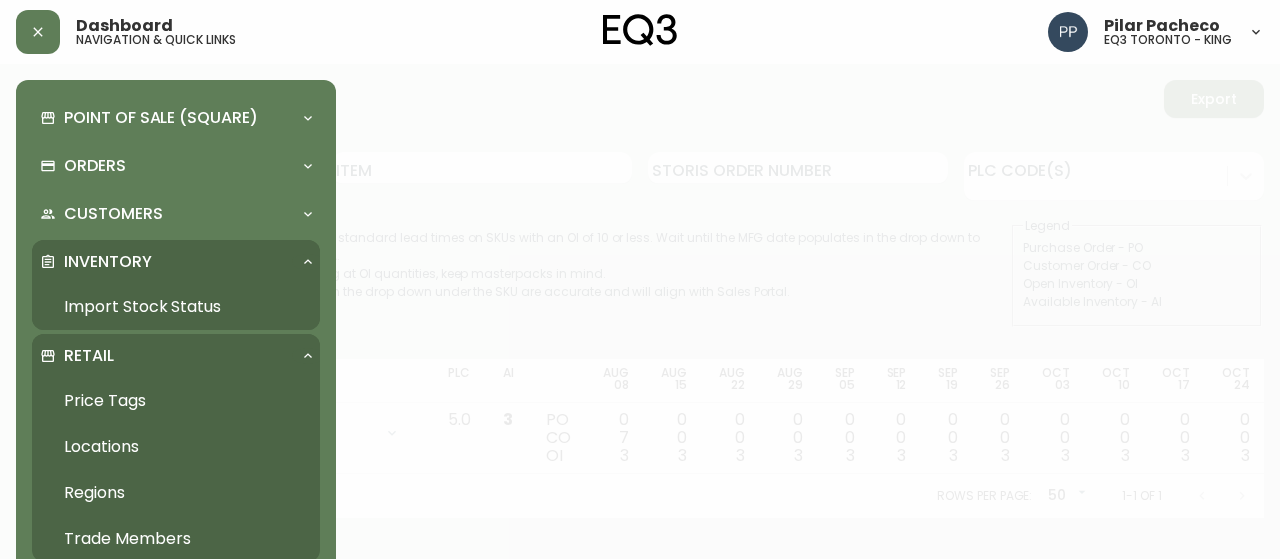 click on "Price Tags" at bounding box center [176, 401] 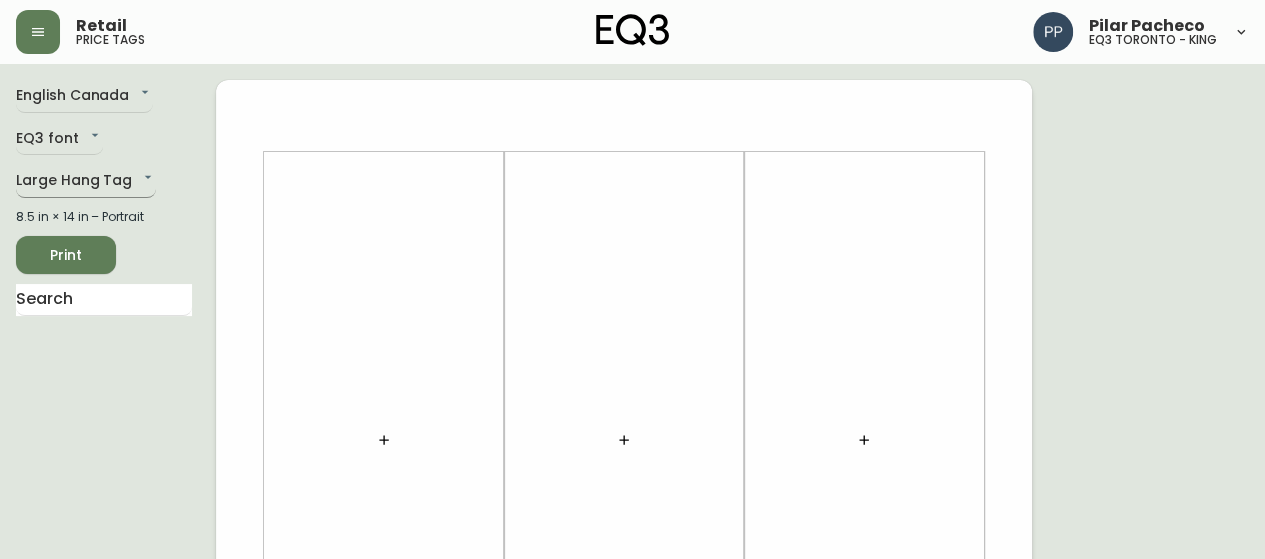 click on "Retail price tags [NAME] eq3 toronto - king   English Canada en_CA EQ3 font EQ3 Large Hang Tag large 8.5 in × 14 in – Portrait Print" at bounding box center [632, 712] 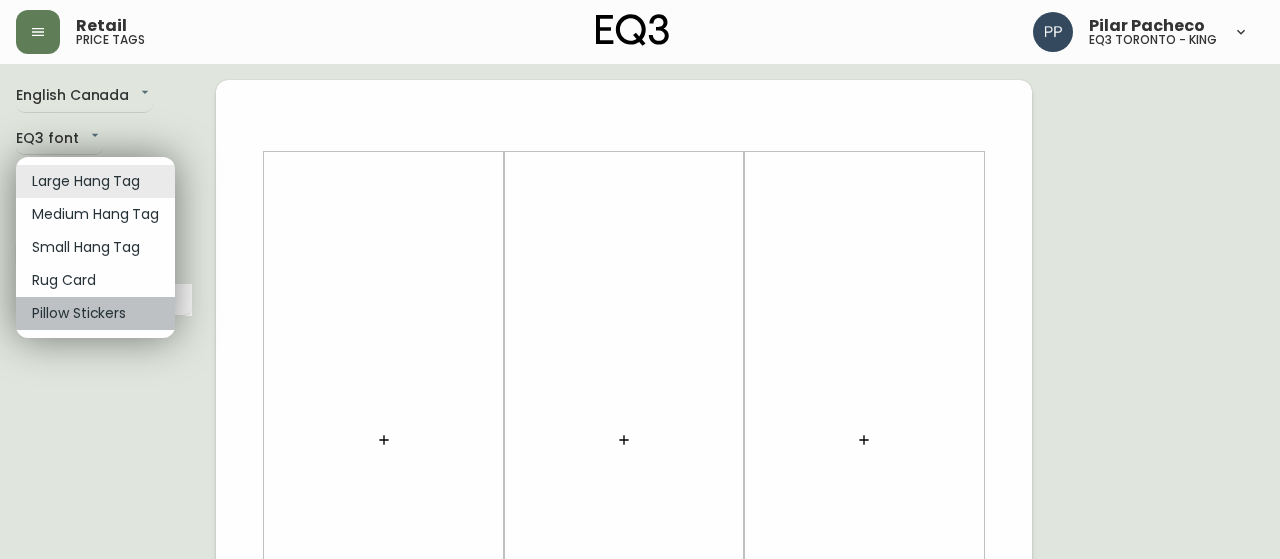 click on "Pillow Stickers" at bounding box center (95, 313) 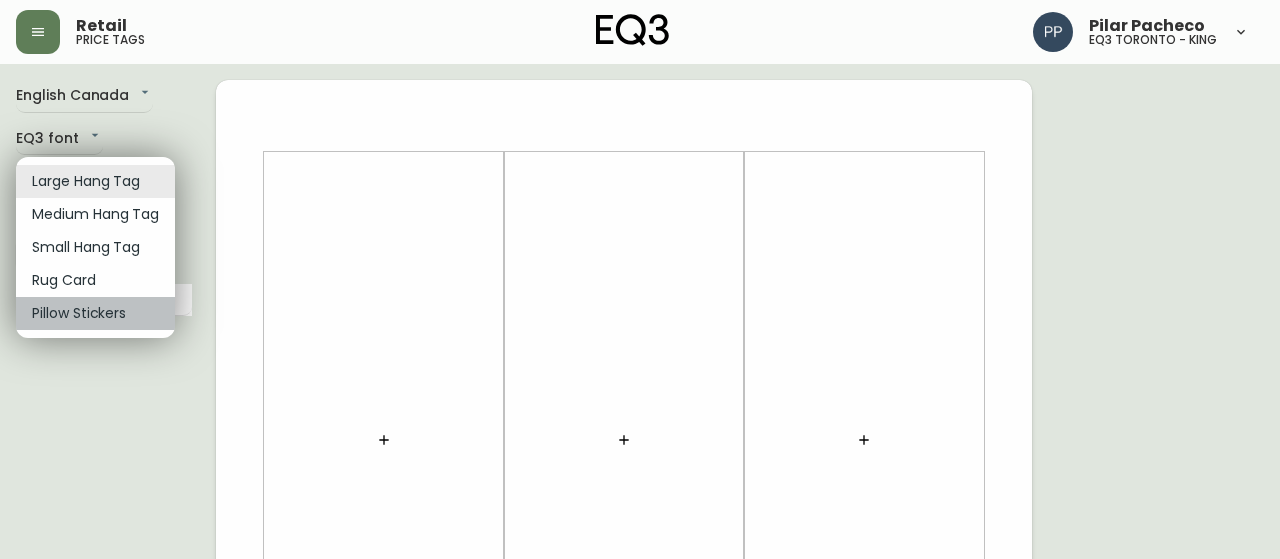 type on "pillows" 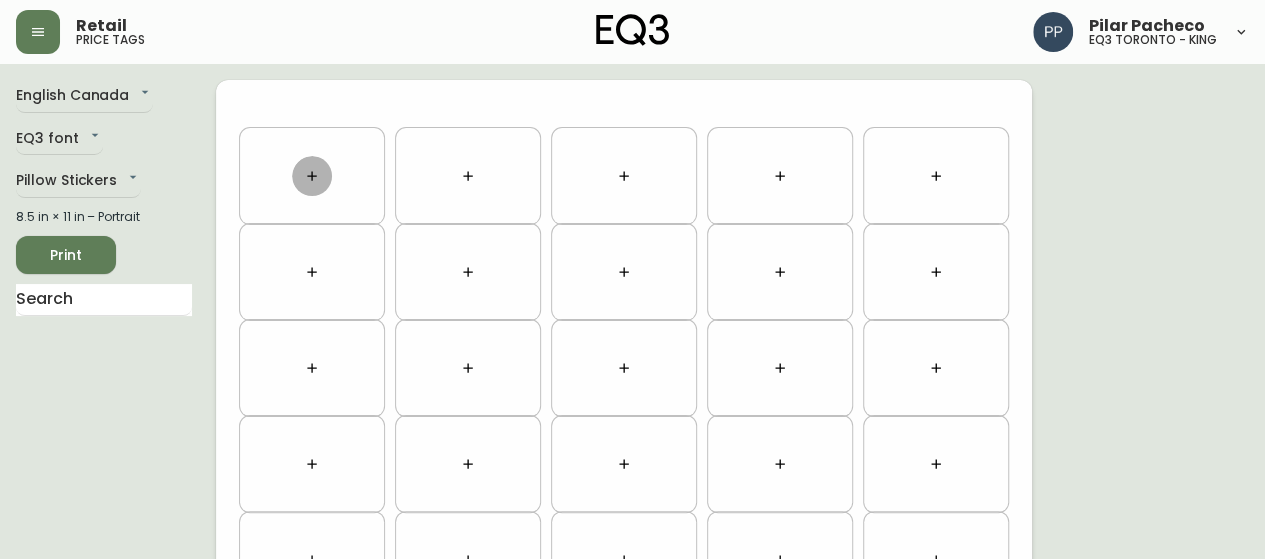 click at bounding box center (312, 176) 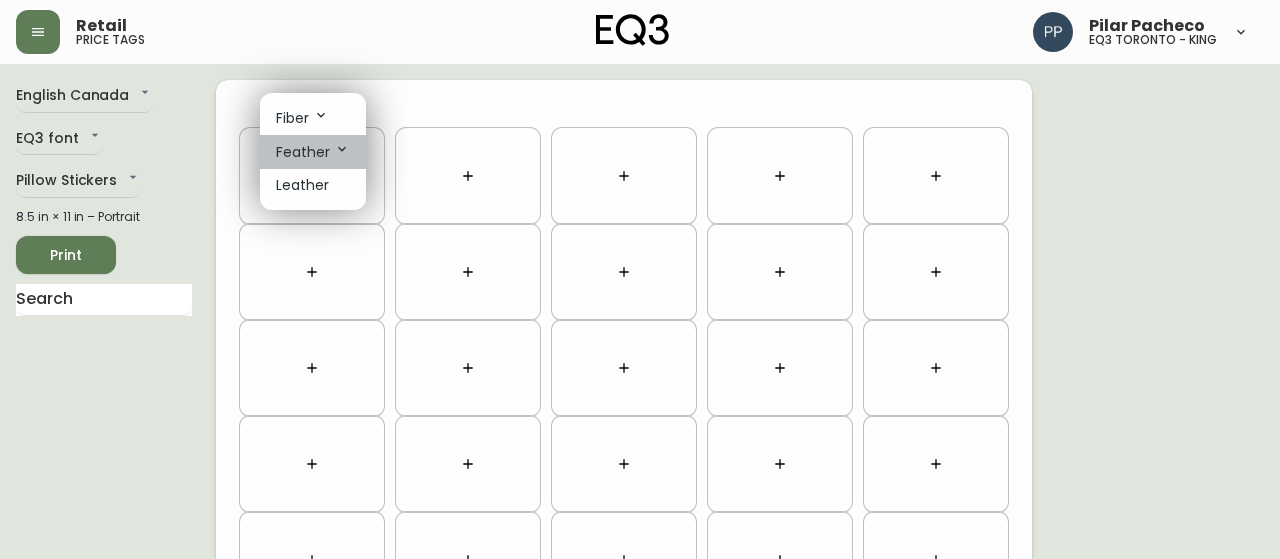 click on "Feather" at bounding box center [313, 152] 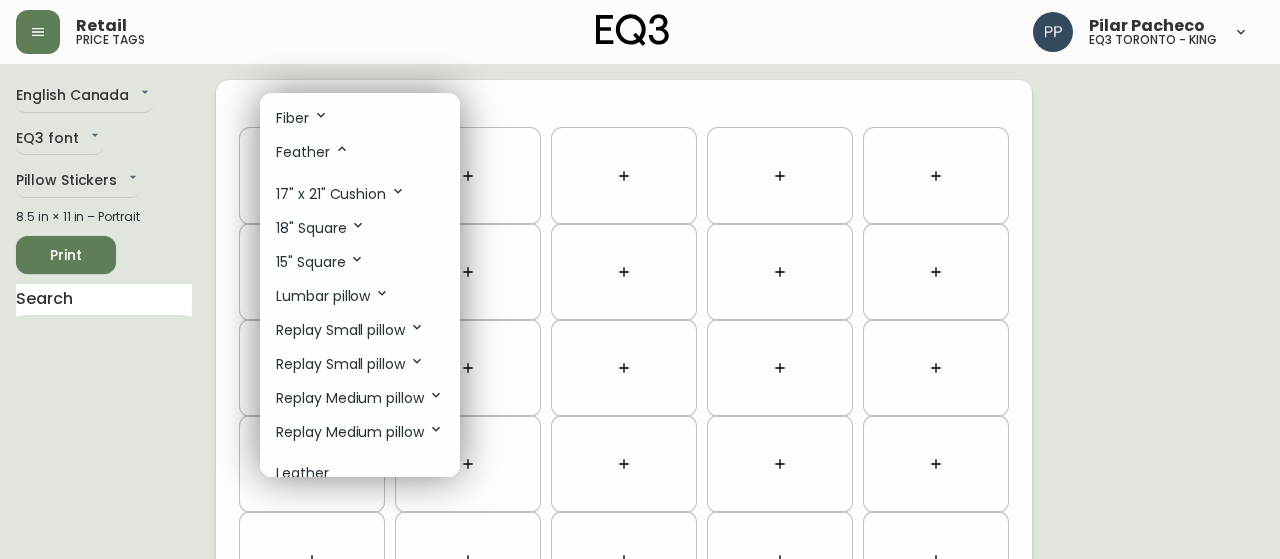 click on "18" Square" at bounding box center [321, 228] 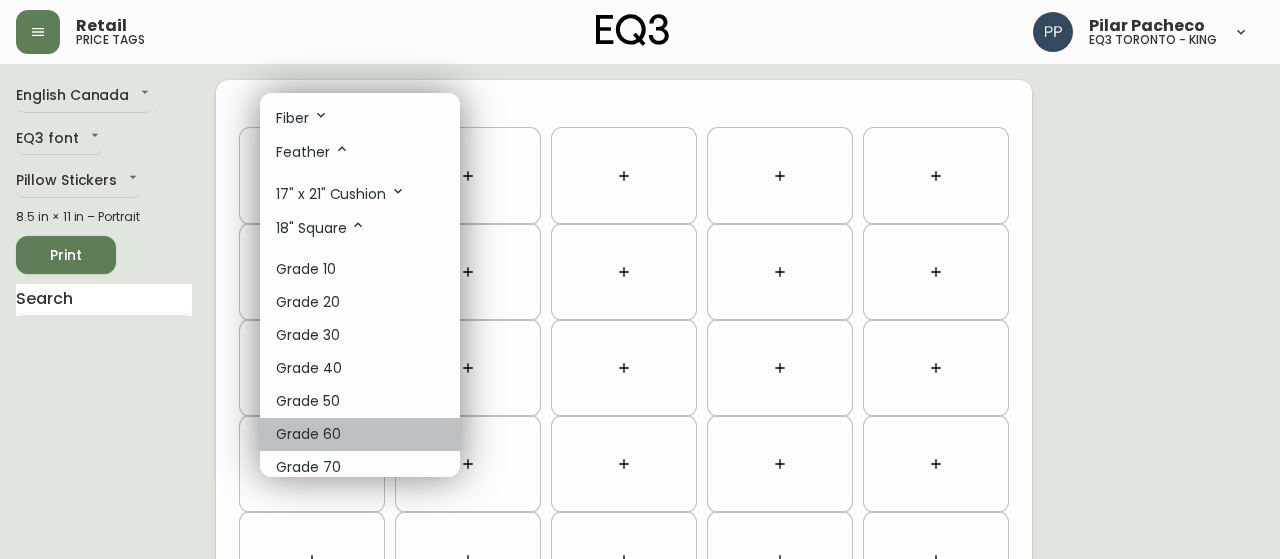 click on "Grade 60" at bounding box center [360, 434] 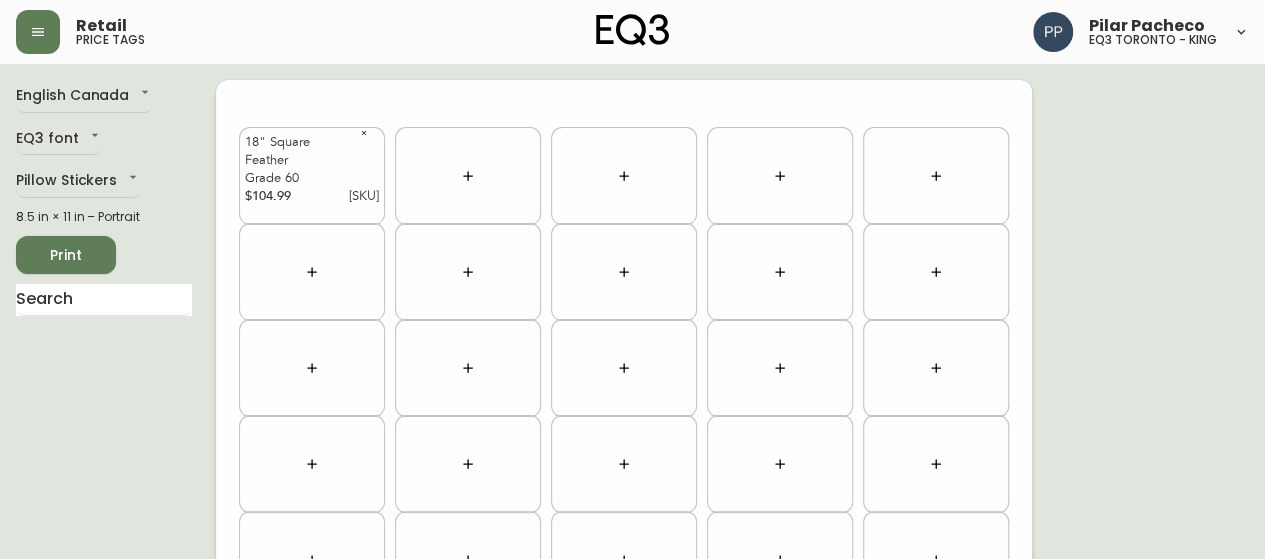 click 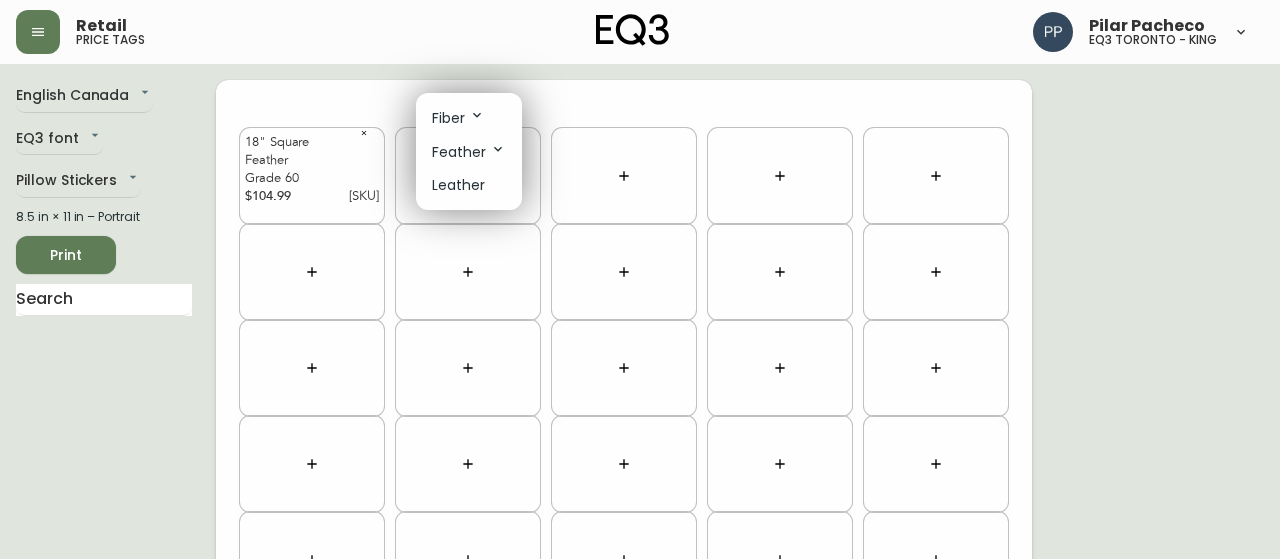 click 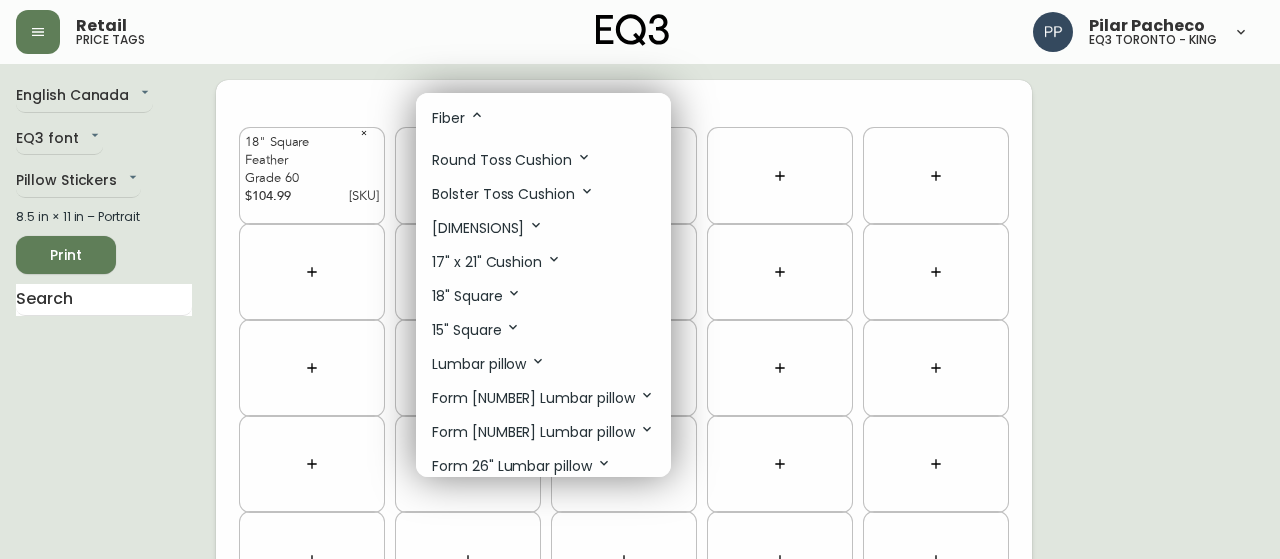 click on "15" Square" at bounding box center (476, 330) 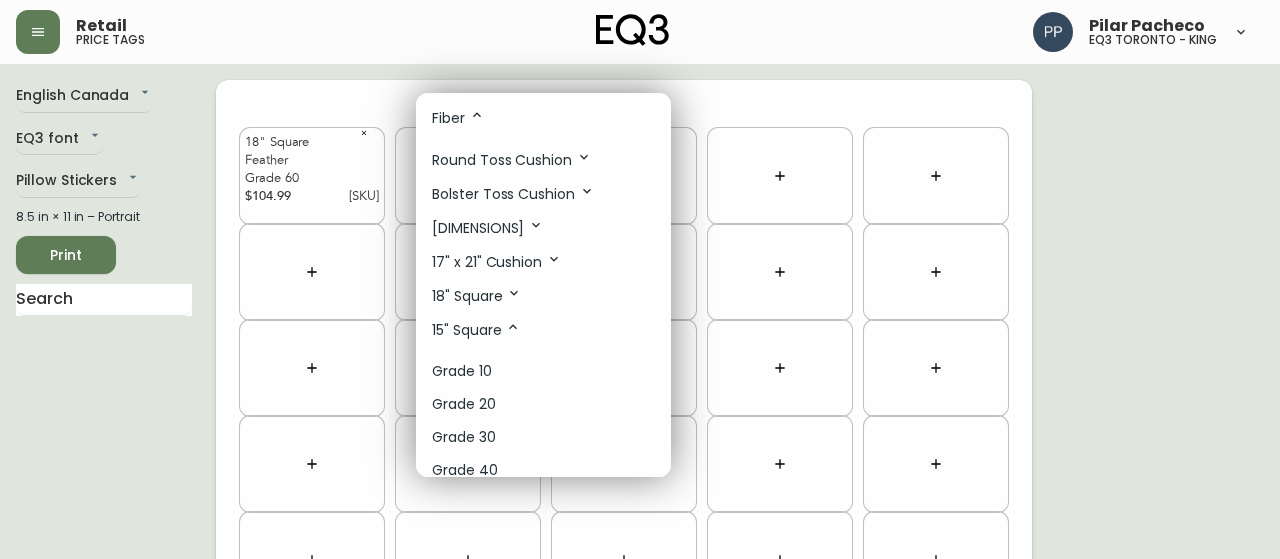 click at bounding box center [640, 279] 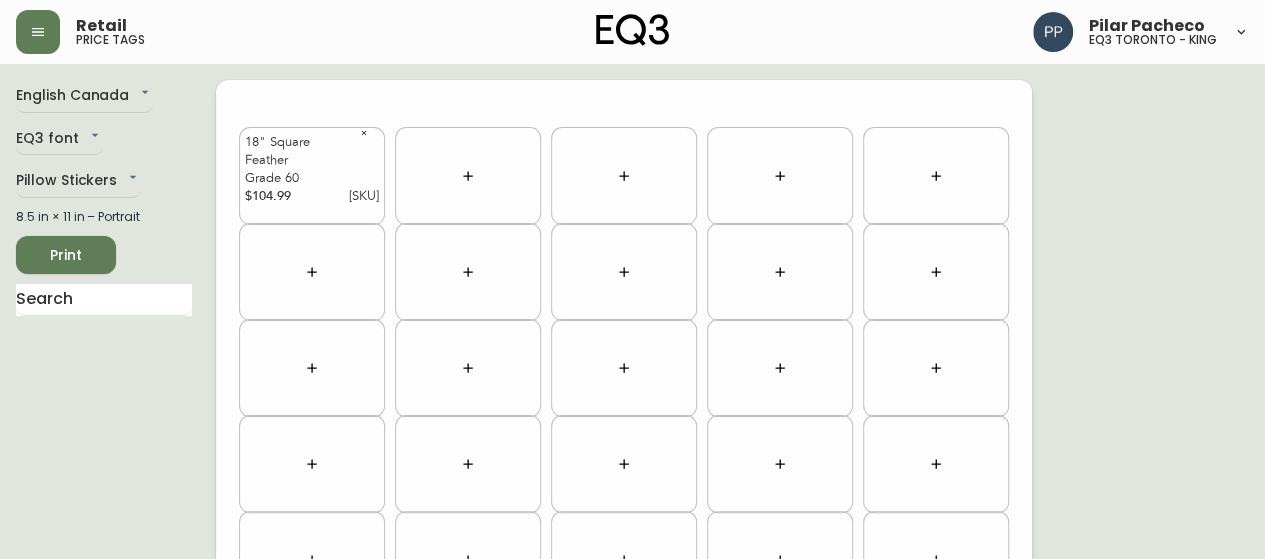 click 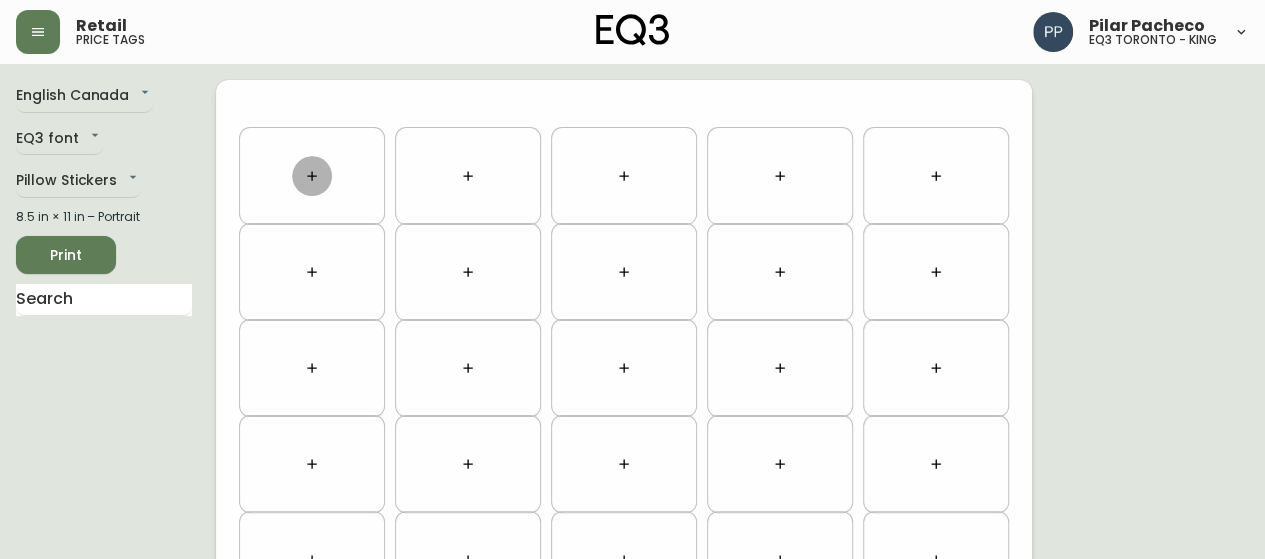 click 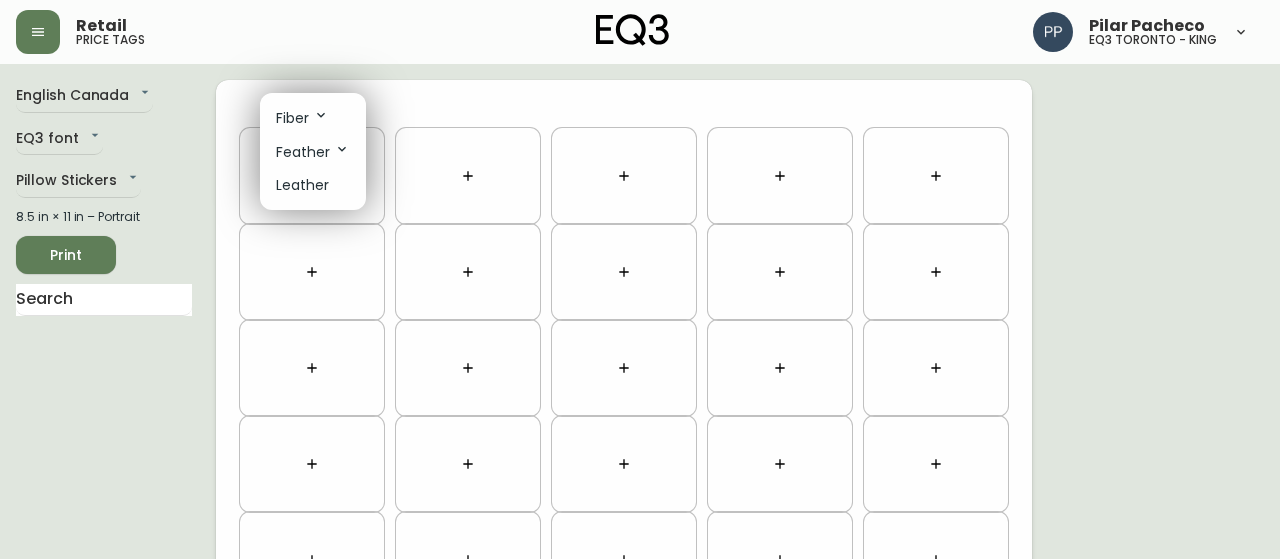 click on "Feather" at bounding box center [313, 152] 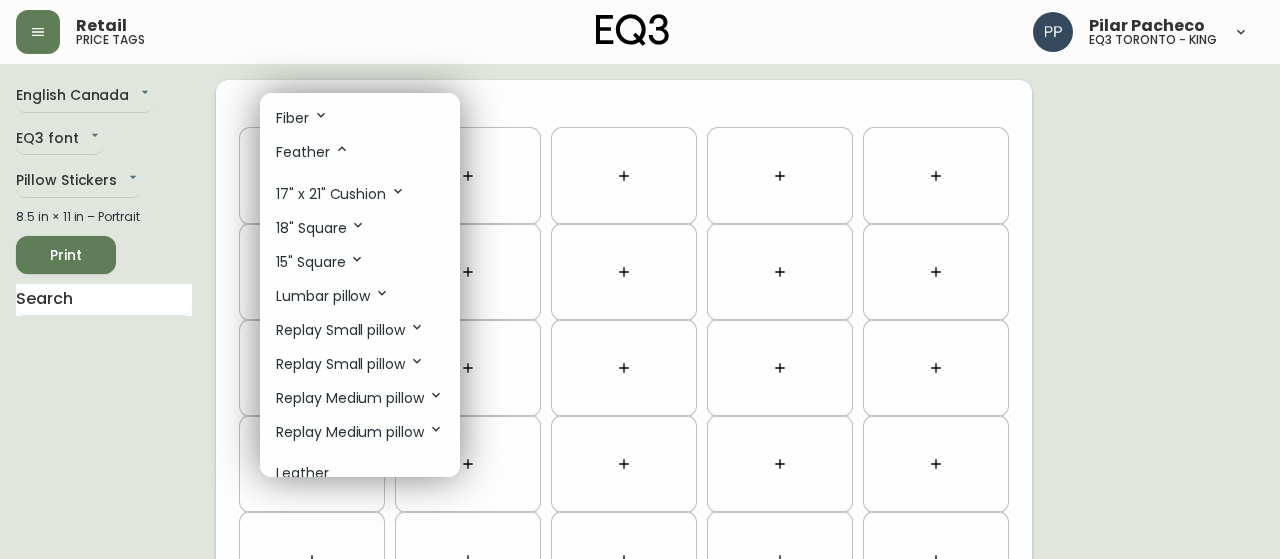 click on "18" Square" at bounding box center (321, 228) 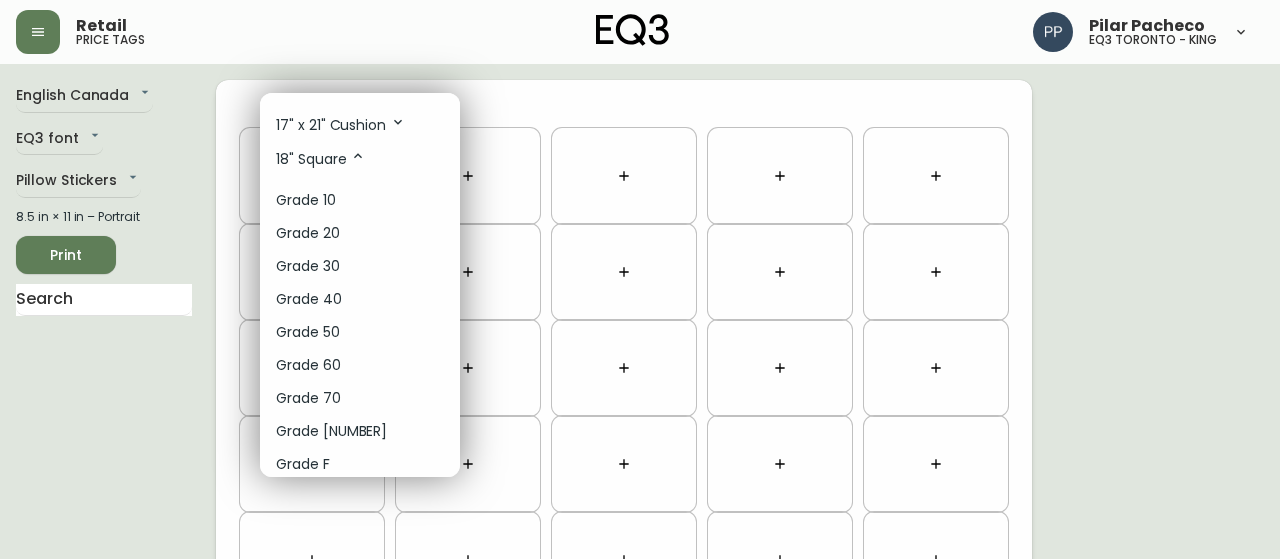 scroll, scrollTop: 100, scrollLeft: 0, axis: vertical 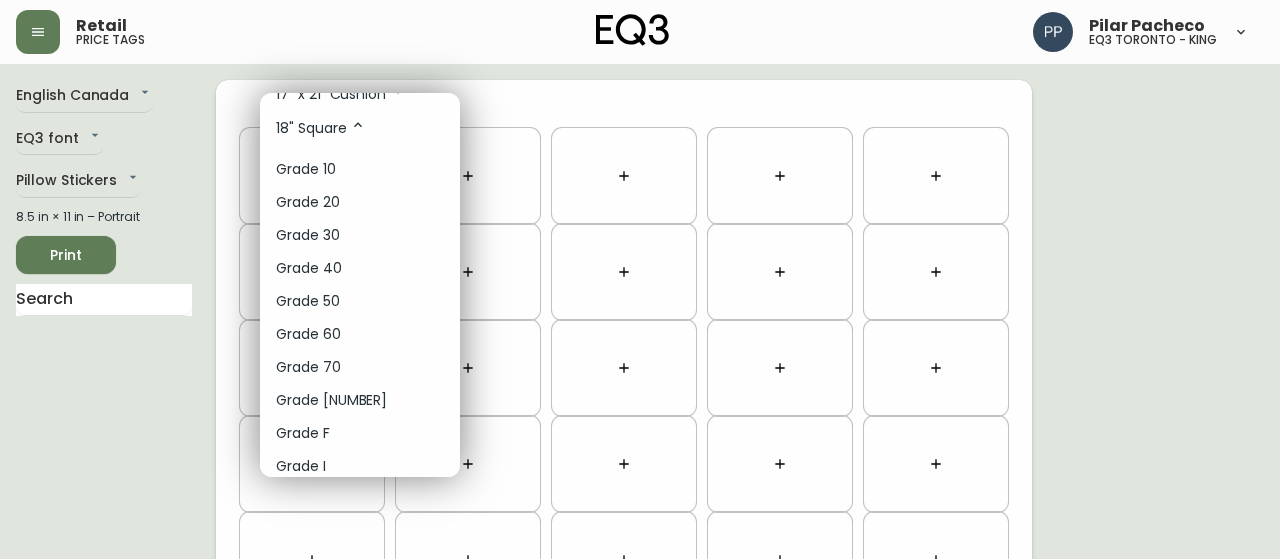 click on "Grade 70" at bounding box center (308, 367) 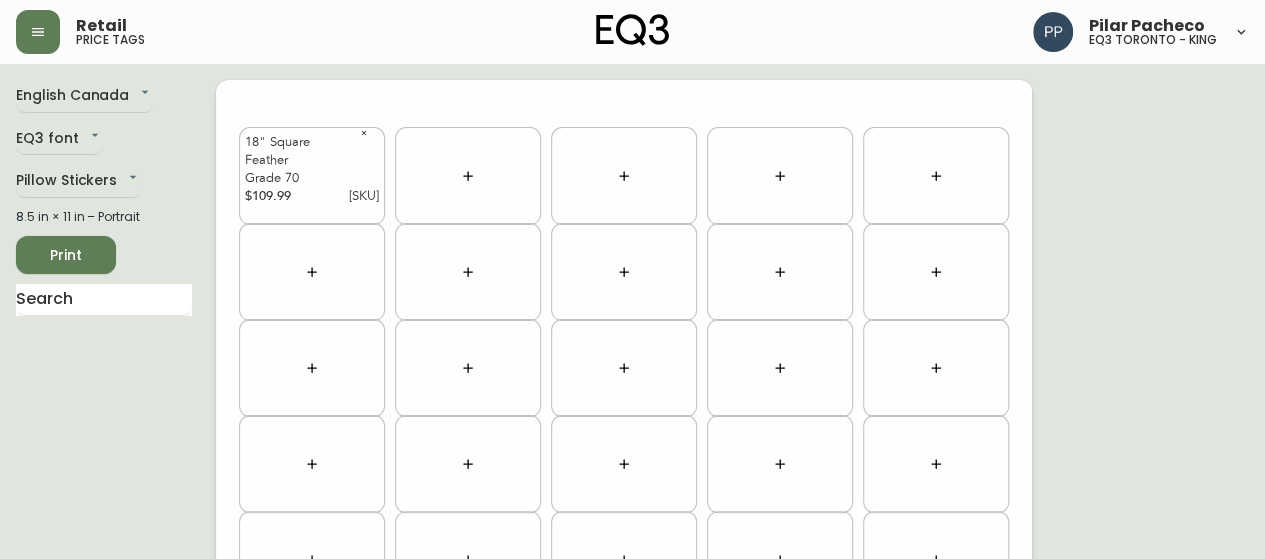 click at bounding box center (468, 176) 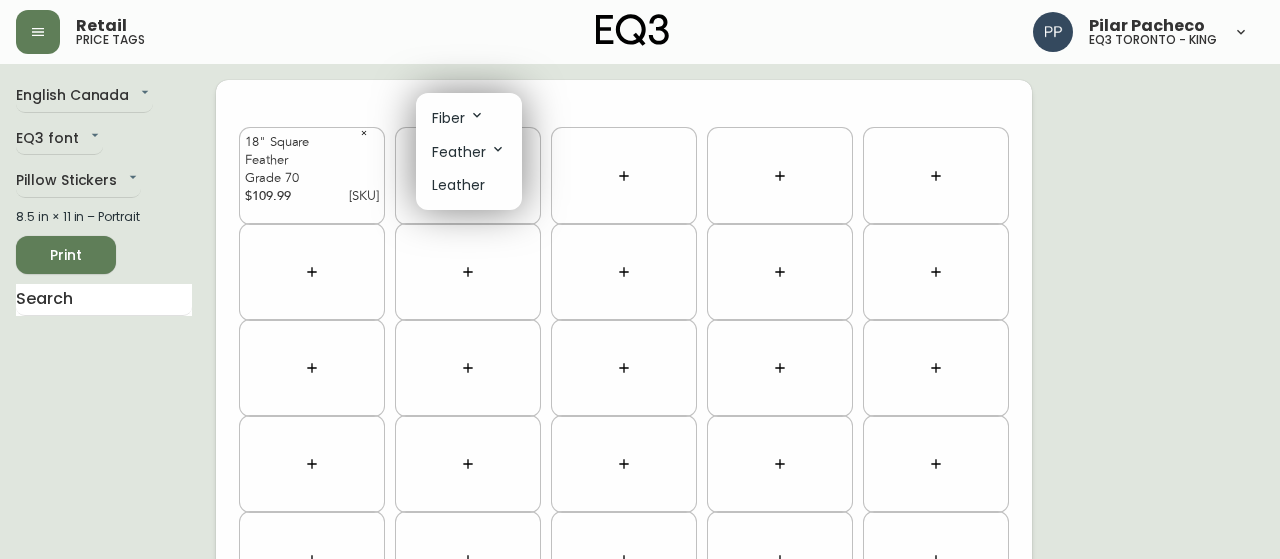 click 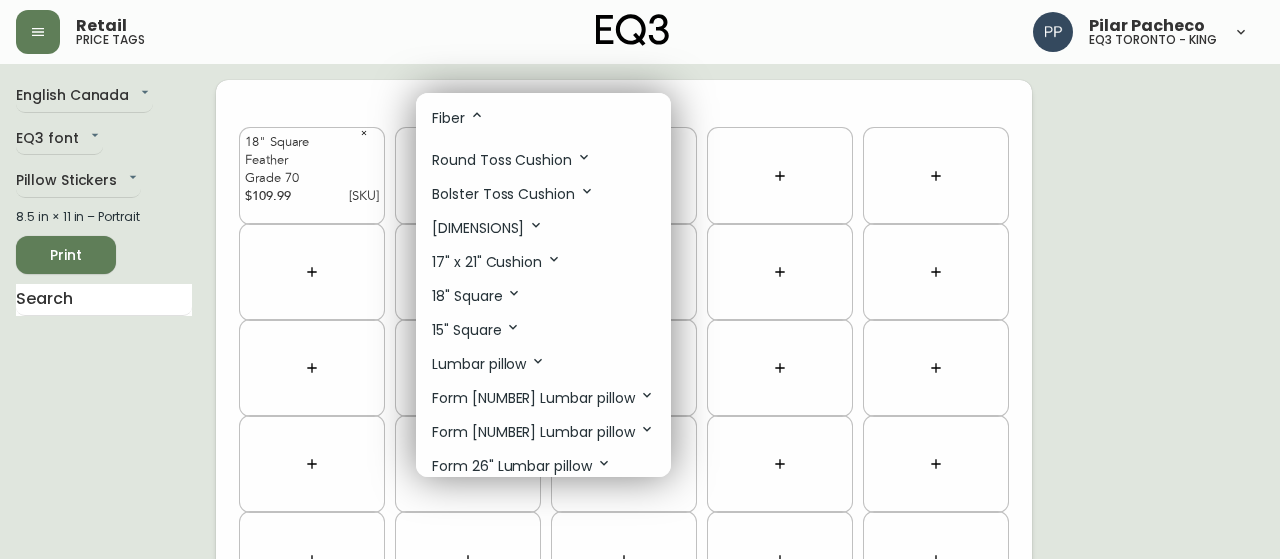 click on "15" Square" at bounding box center (476, 330) 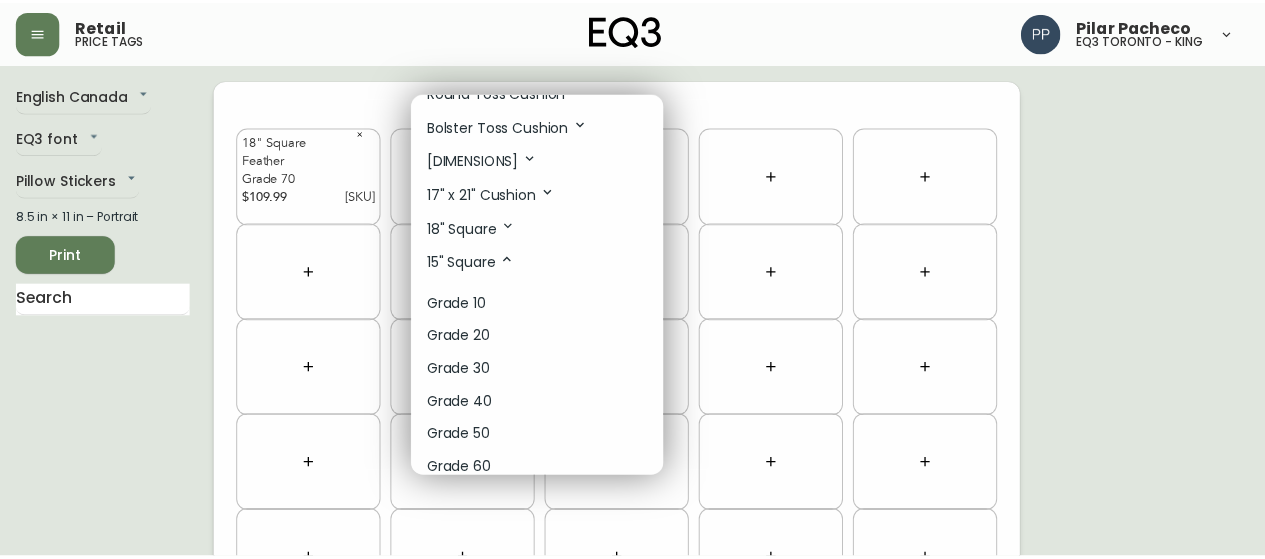 scroll, scrollTop: 100, scrollLeft: 0, axis: vertical 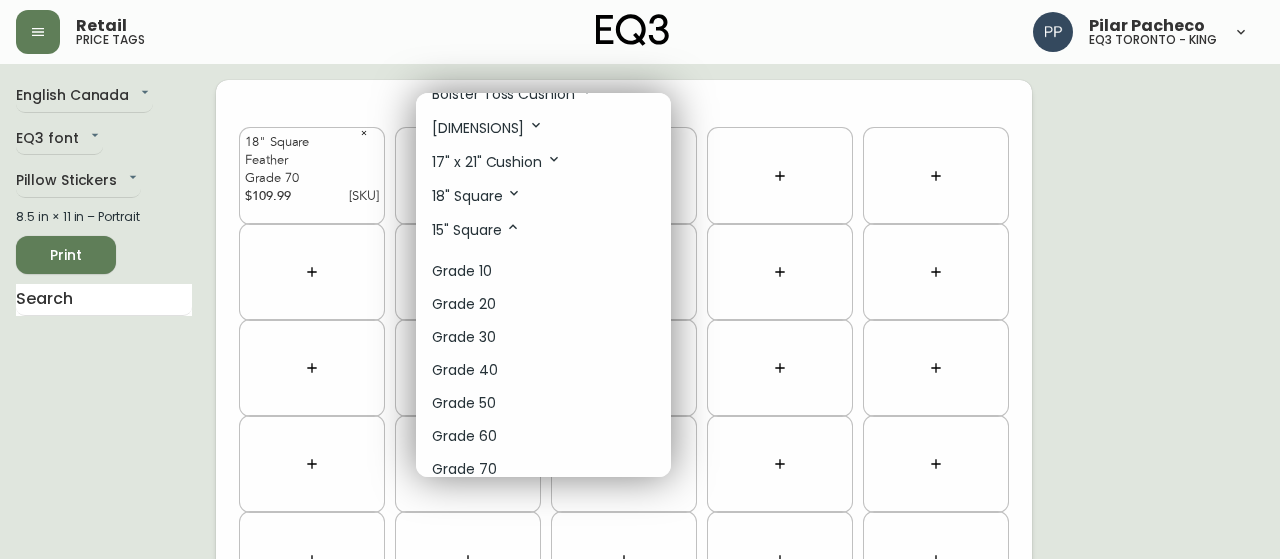 click on "Grade 70" at bounding box center (464, 469) 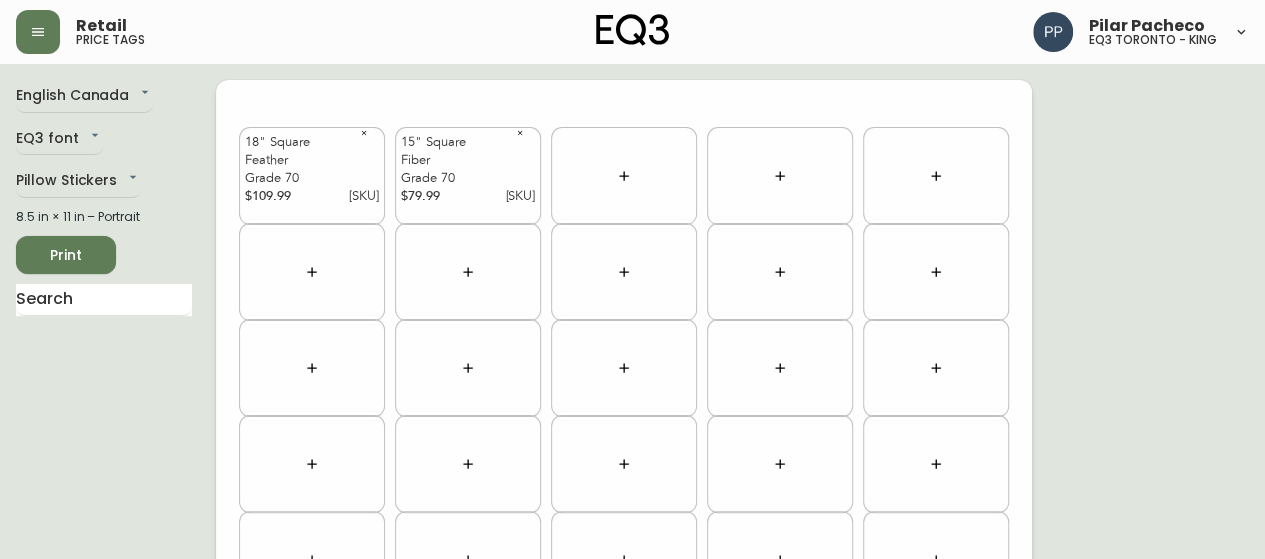 click on "Print" at bounding box center [66, 255] 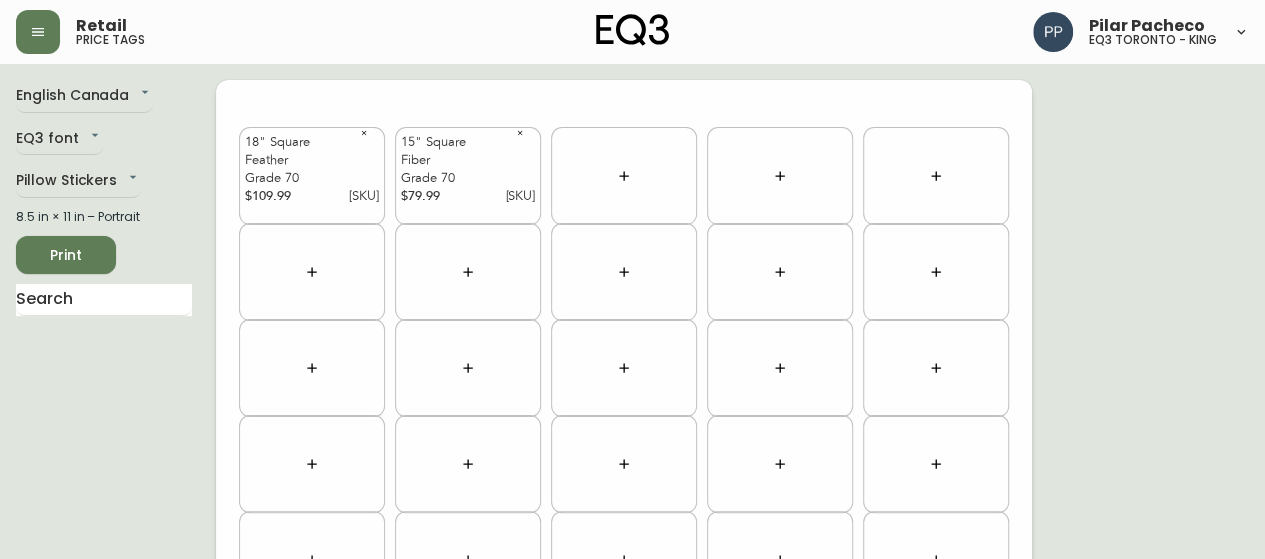 scroll, scrollTop: 0, scrollLeft: 0, axis: both 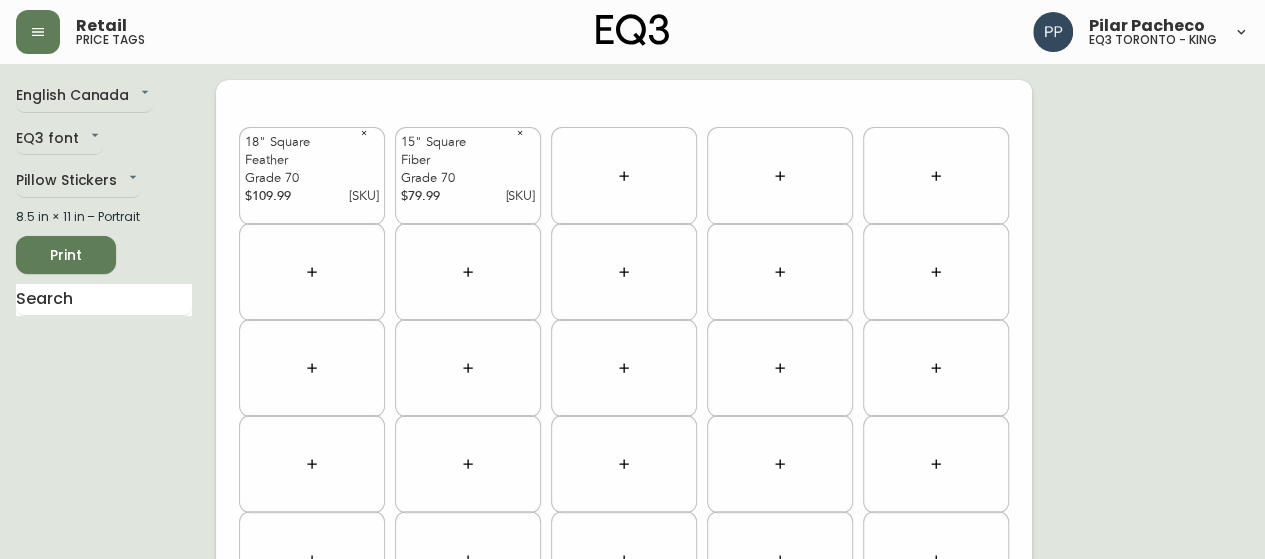 click 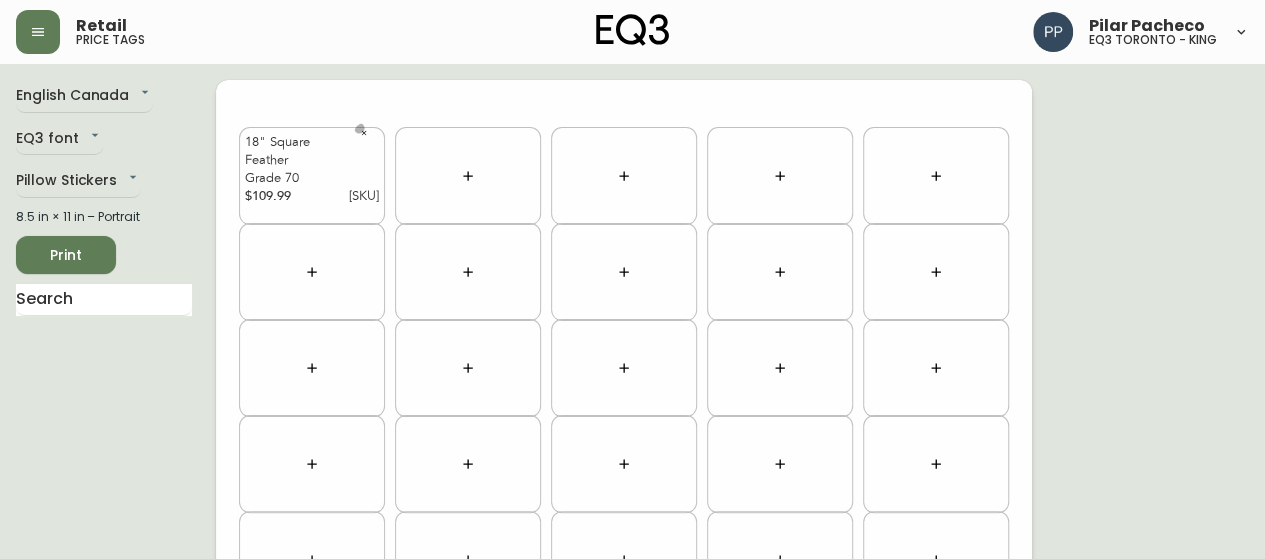 click 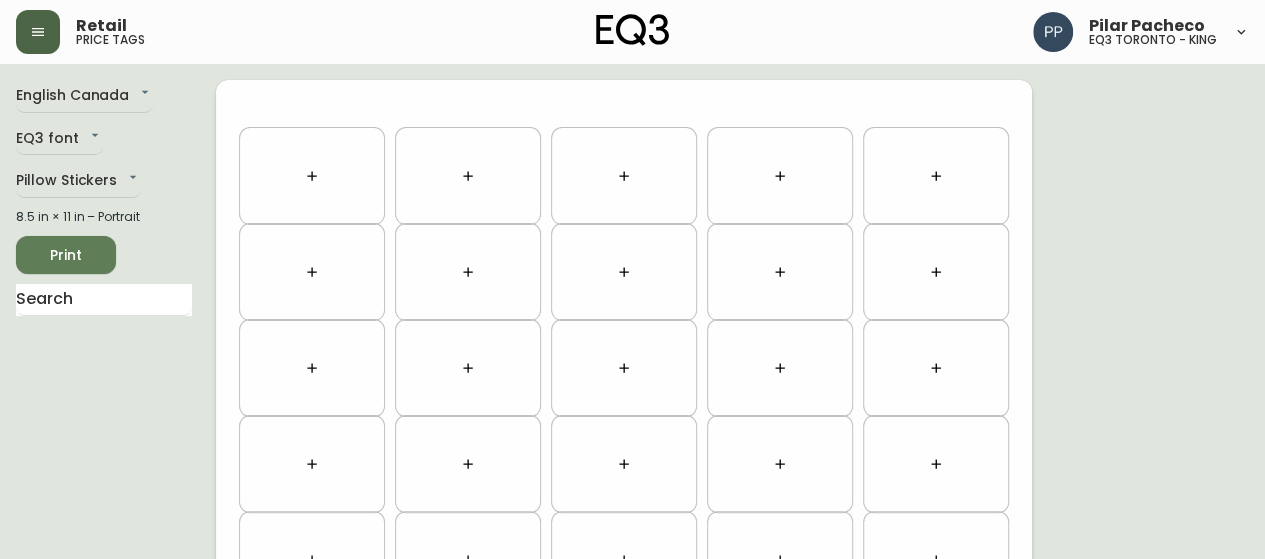 click 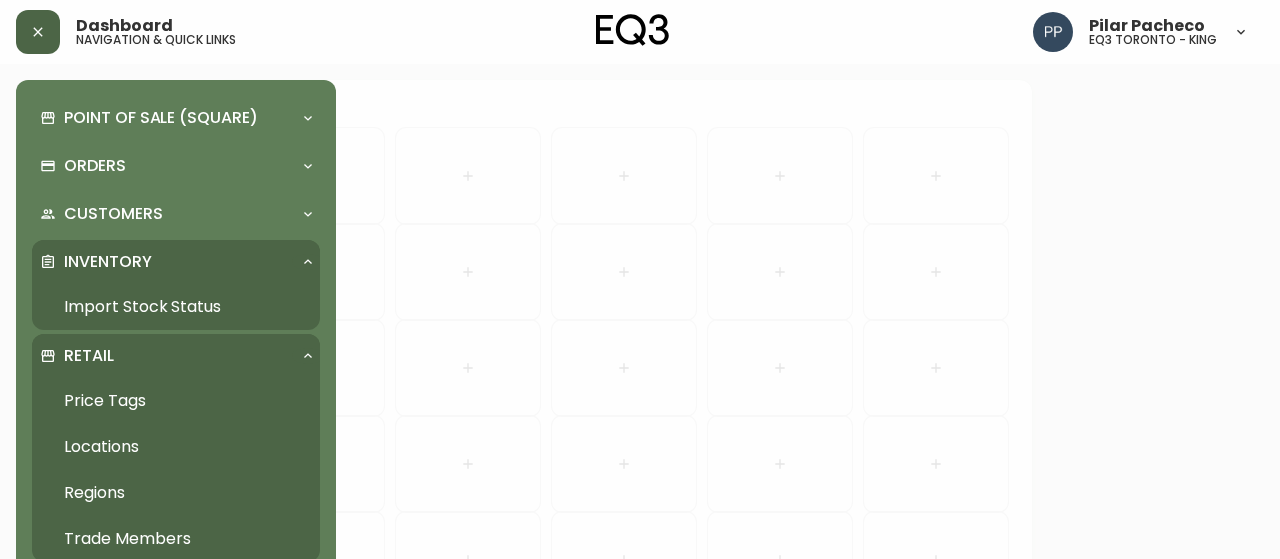 click on "Import Stock Status" at bounding box center (176, 307) 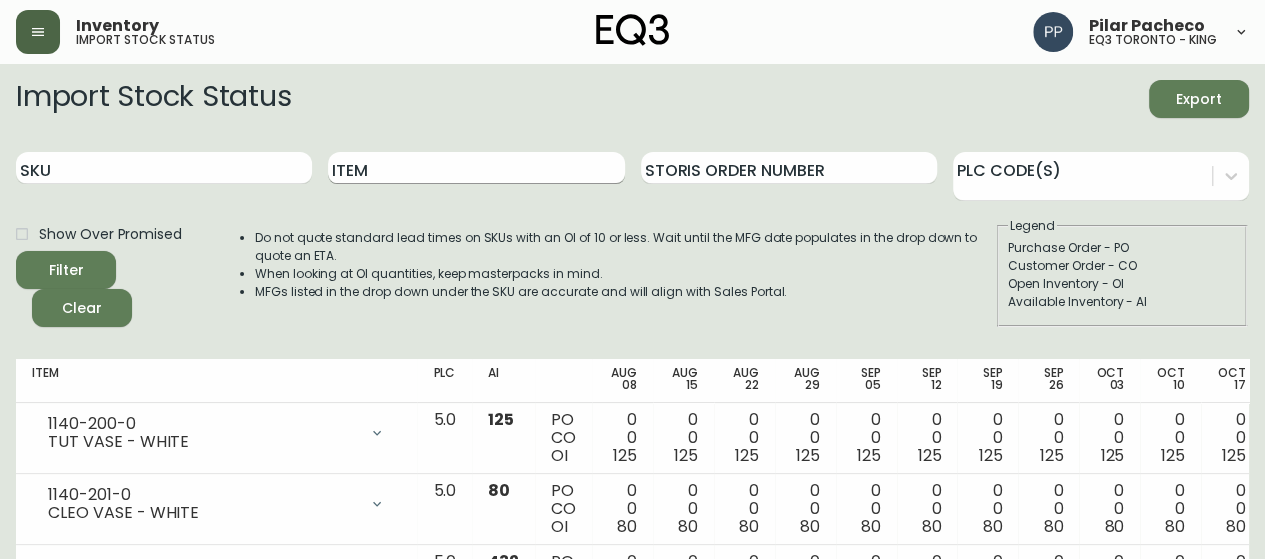 click on "Item" at bounding box center (476, 168) 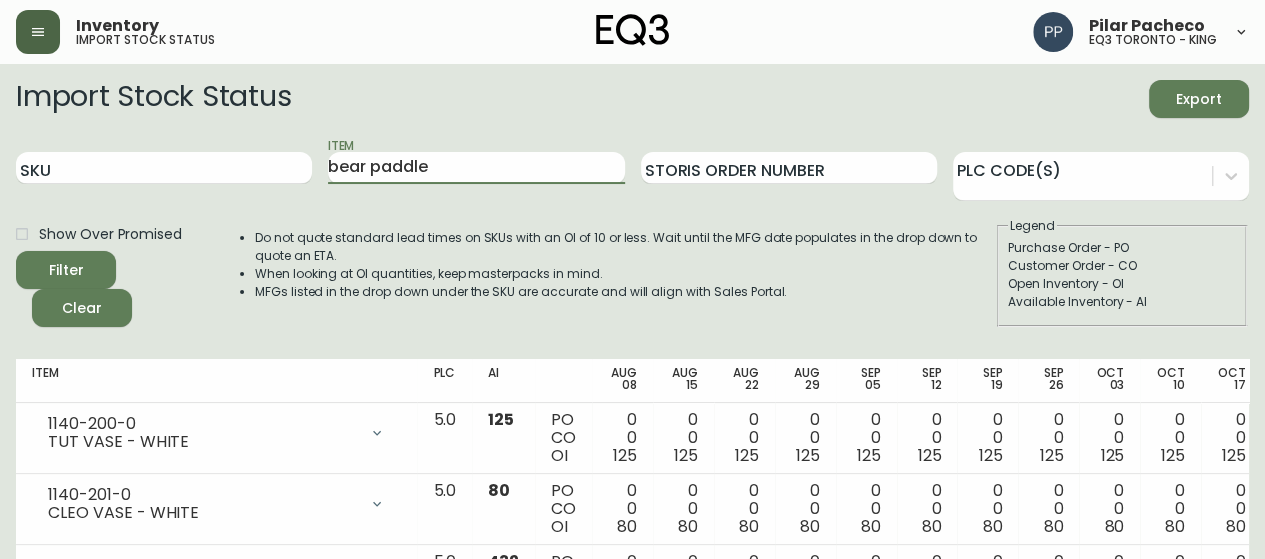 type on "bear paddle" 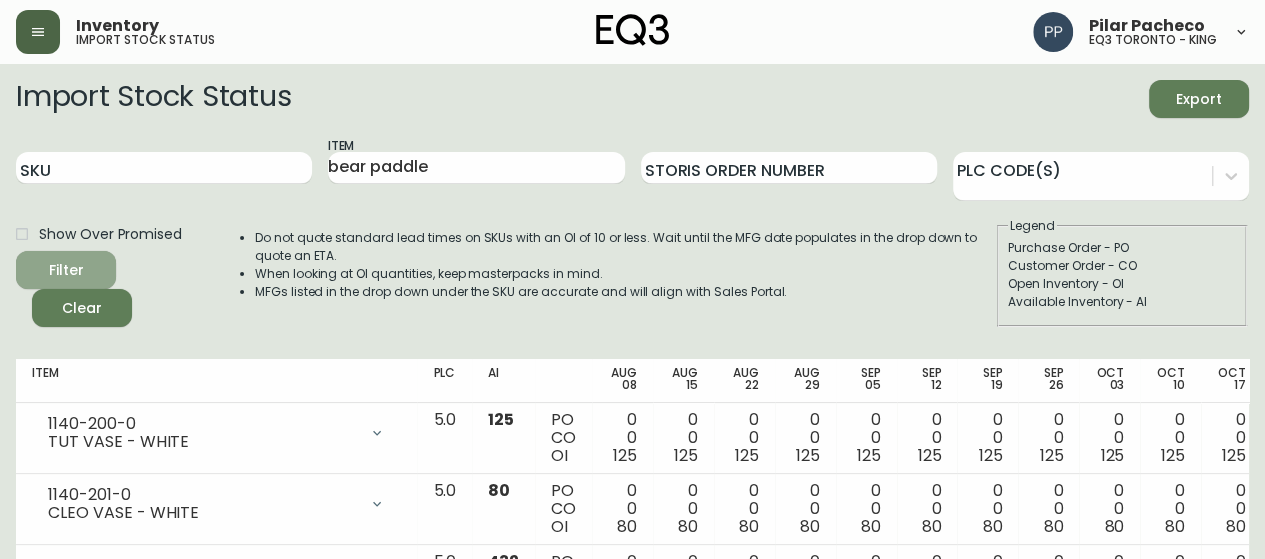 click 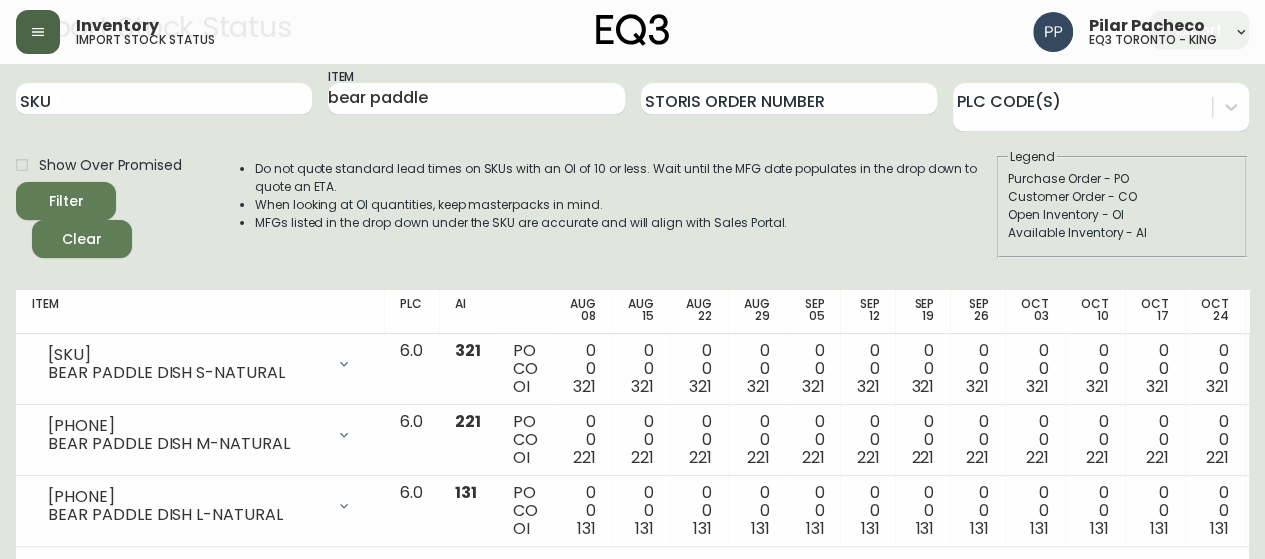 scroll, scrollTop: 100, scrollLeft: 0, axis: vertical 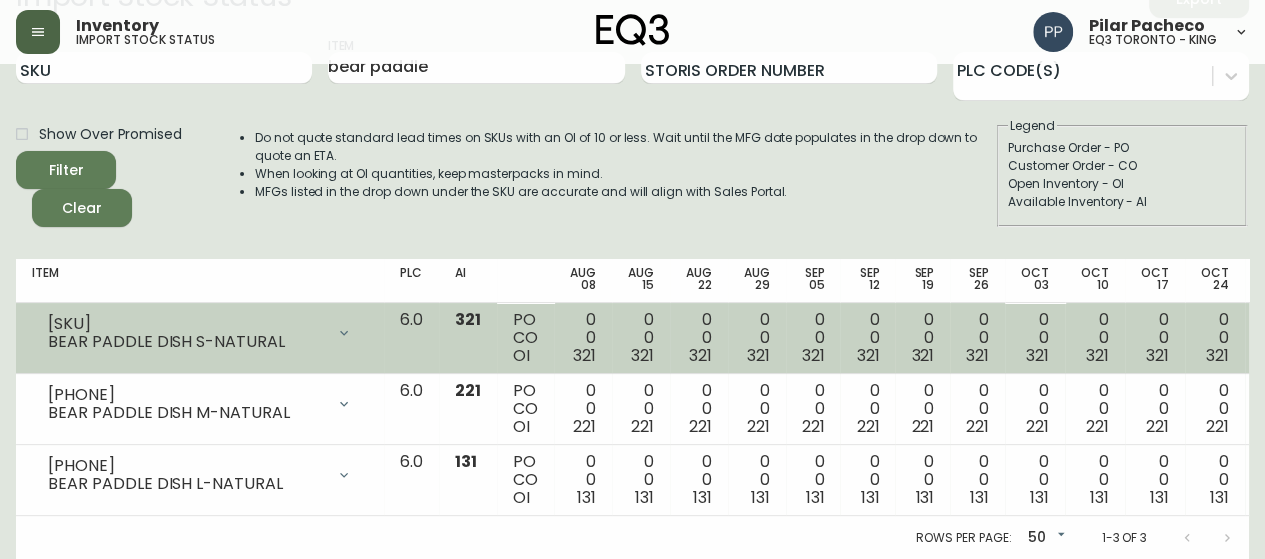 drag, startPoint x: 152, startPoint y: 324, endPoint x: 37, endPoint y: 323, distance: 115.00435 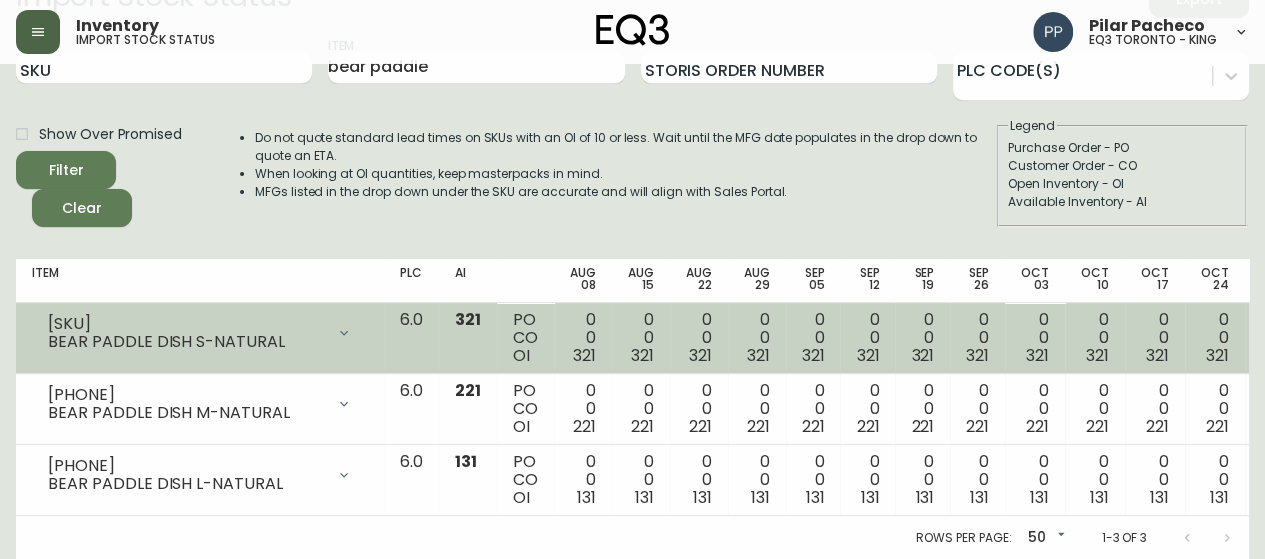 click on "[SKU] BEAR PADDLE DISH S-NATURAL" at bounding box center (200, 333) 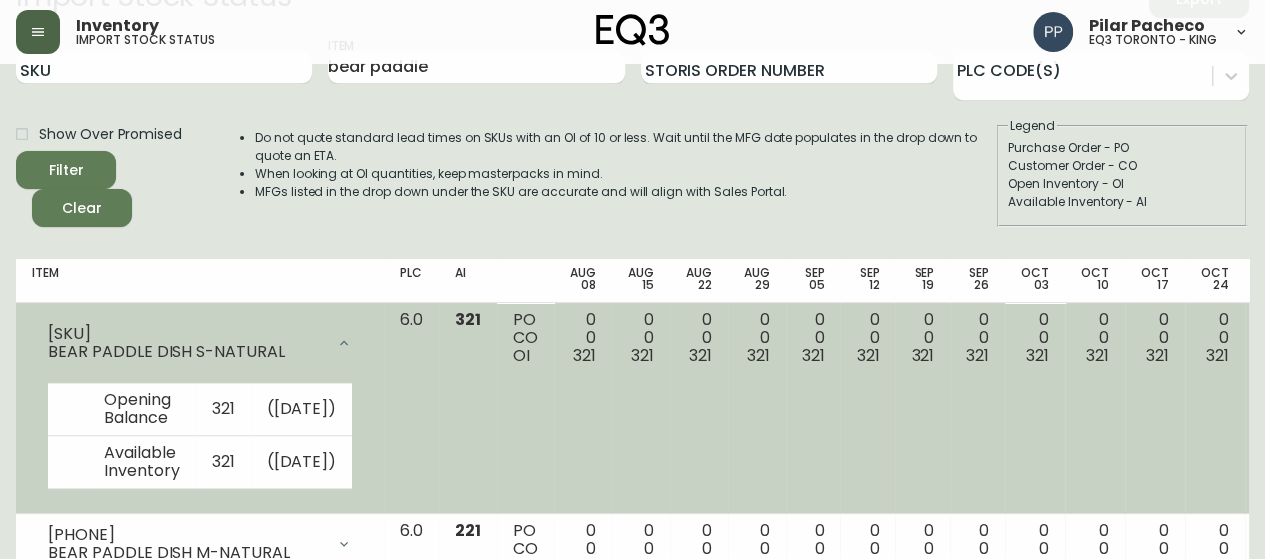 drag, startPoint x: 210, startPoint y: 281, endPoint x: 200, endPoint y: 305, distance: 26 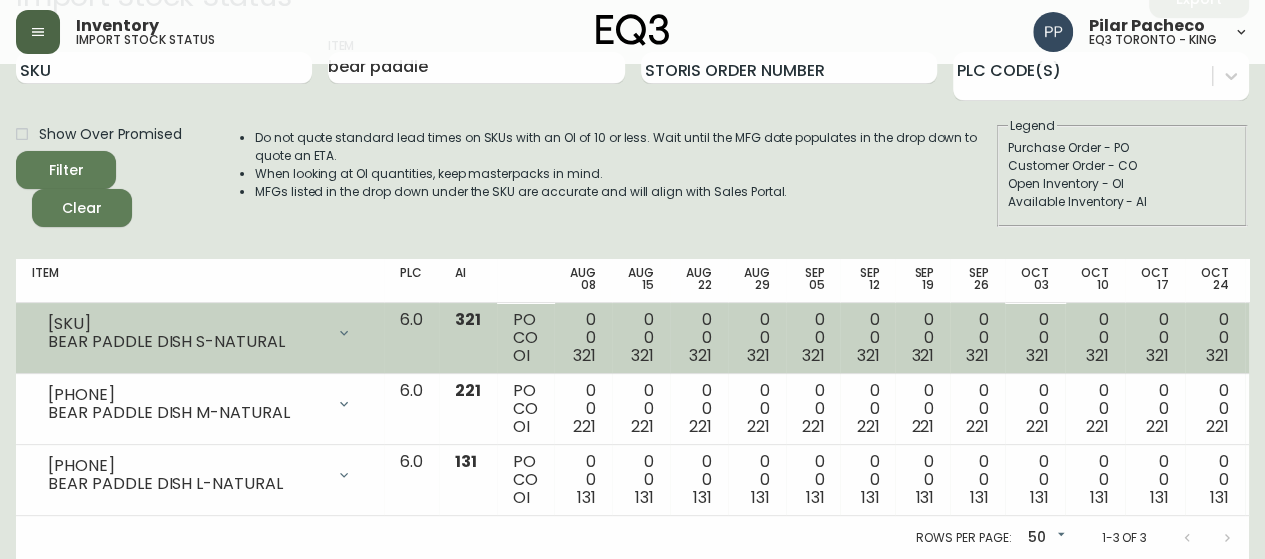 drag, startPoint x: 146, startPoint y: 326, endPoint x: 50, endPoint y: 321, distance: 96.13012 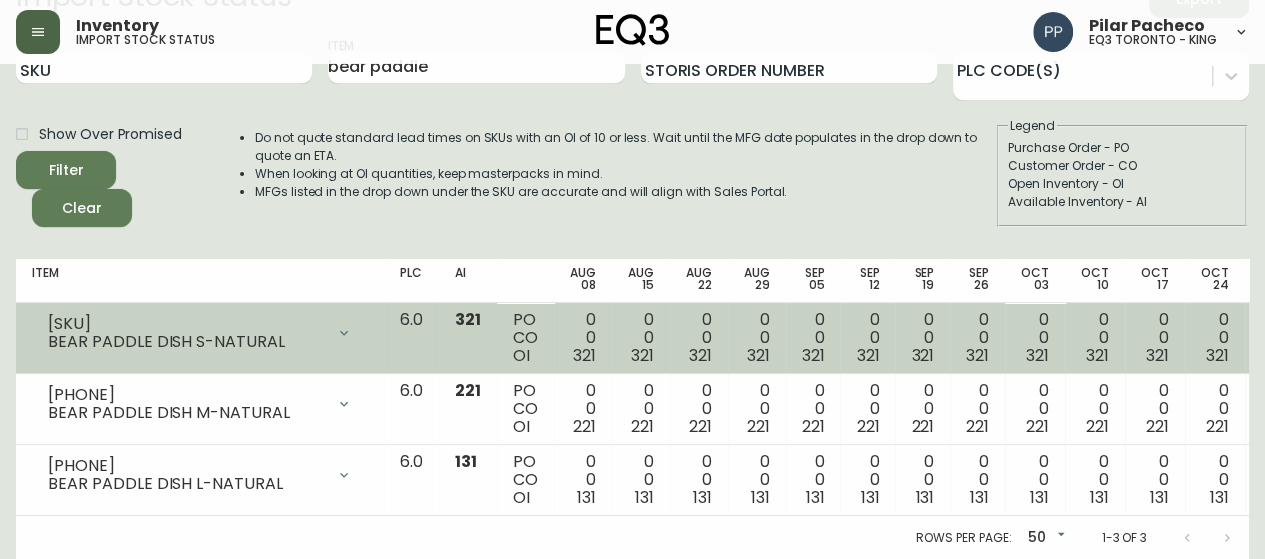click on "[SKU]" at bounding box center (186, 324) 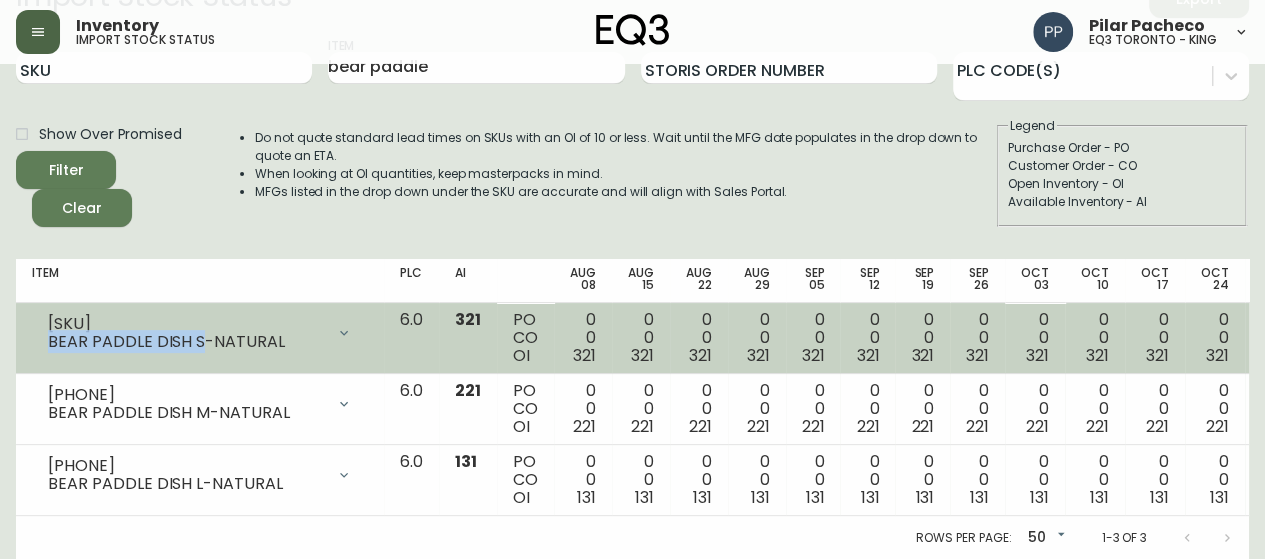 drag, startPoint x: 48, startPoint y: 341, endPoint x: 204, endPoint y: 343, distance: 156.01282 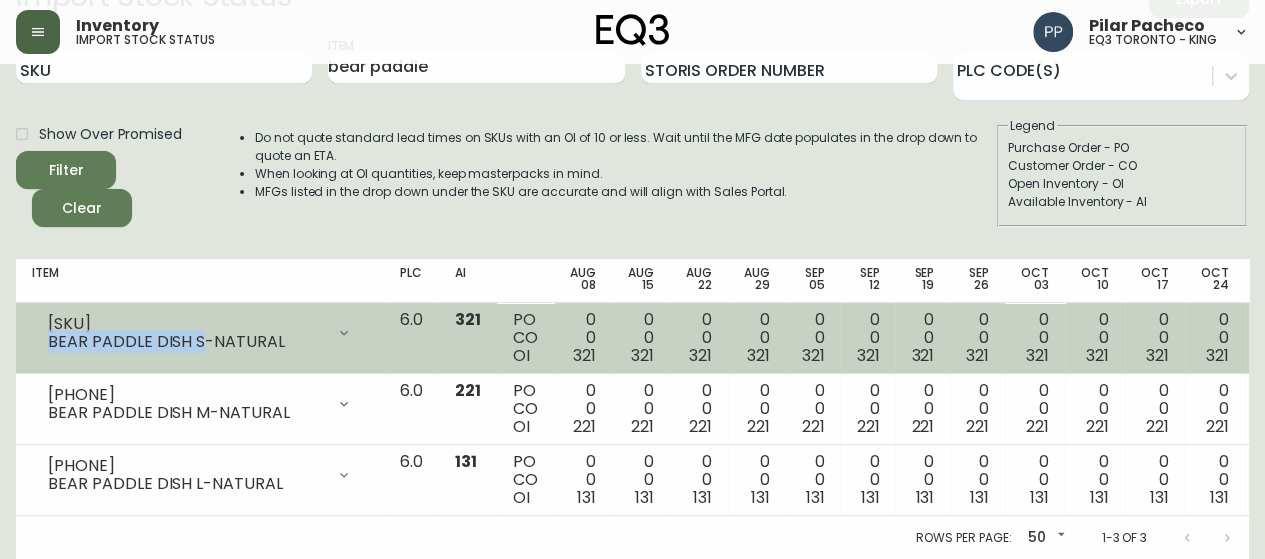 click on "BEAR PADDLE DISH S-NATURAL" at bounding box center (186, 342) 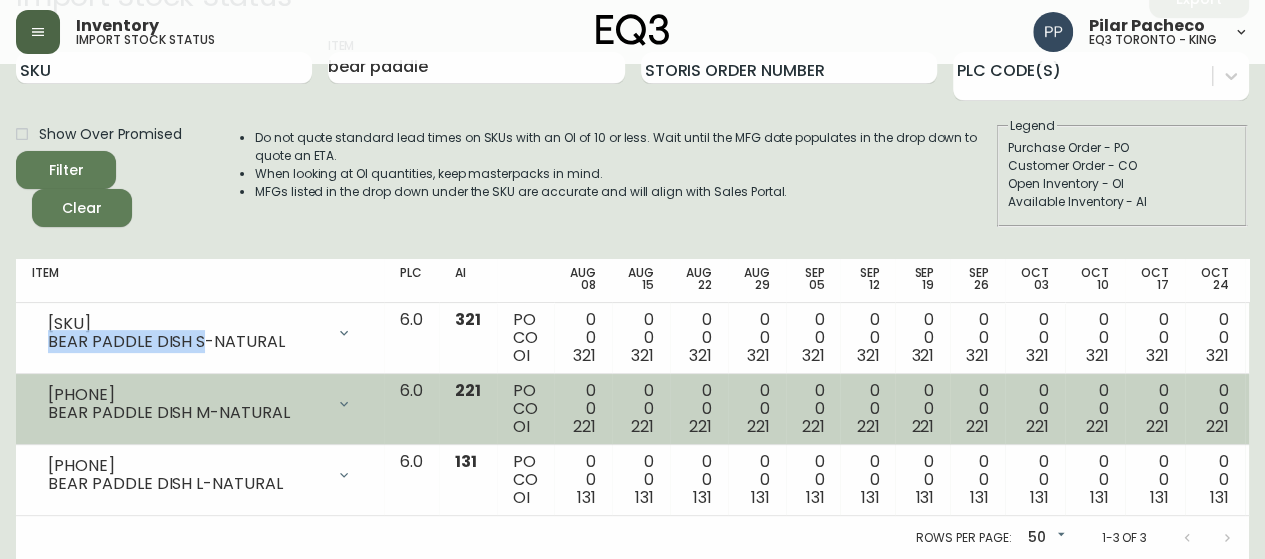 click on "[SKU] BEAR PADDLE DISH M-NATURAL" at bounding box center (200, 404) 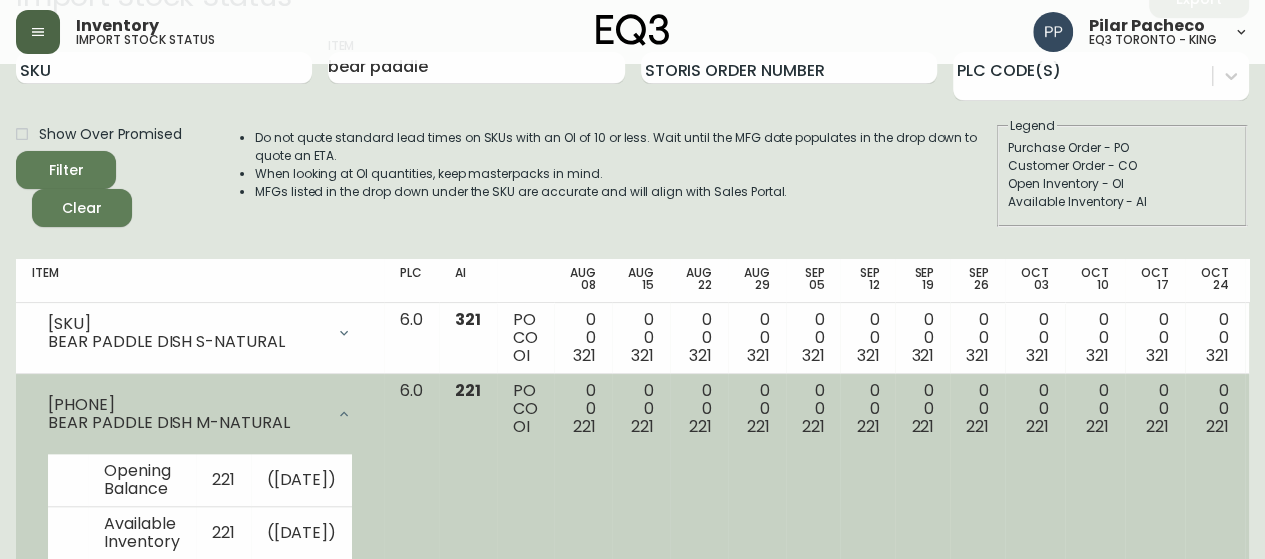click on "[PHONE]" at bounding box center [186, 405] 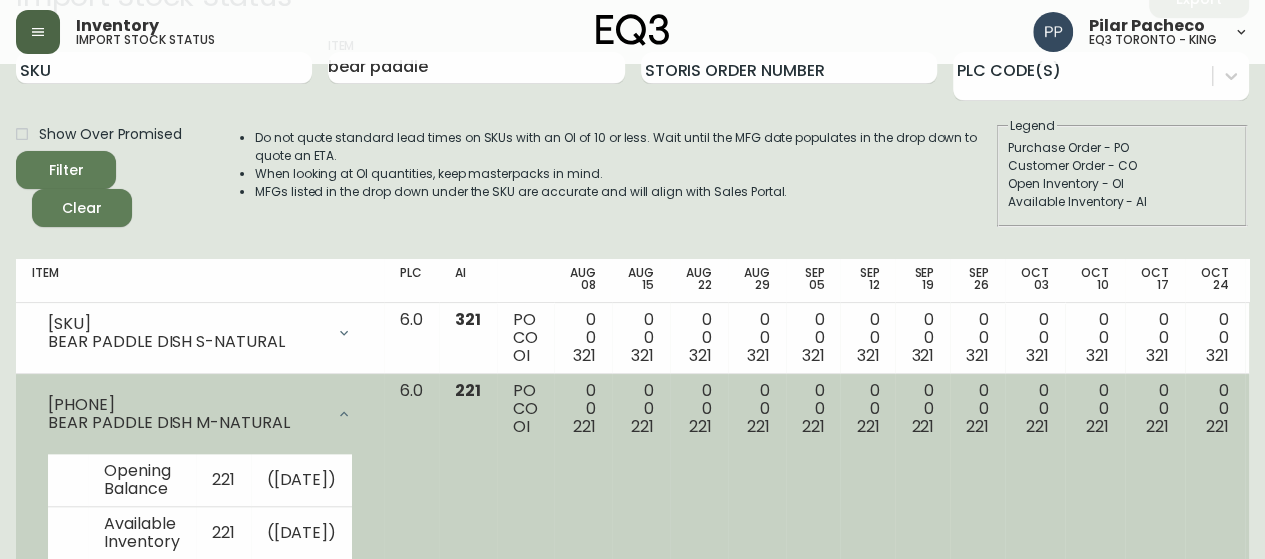 drag, startPoint x: 146, startPoint y: 403, endPoint x: 49, endPoint y: 399, distance: 97.082436 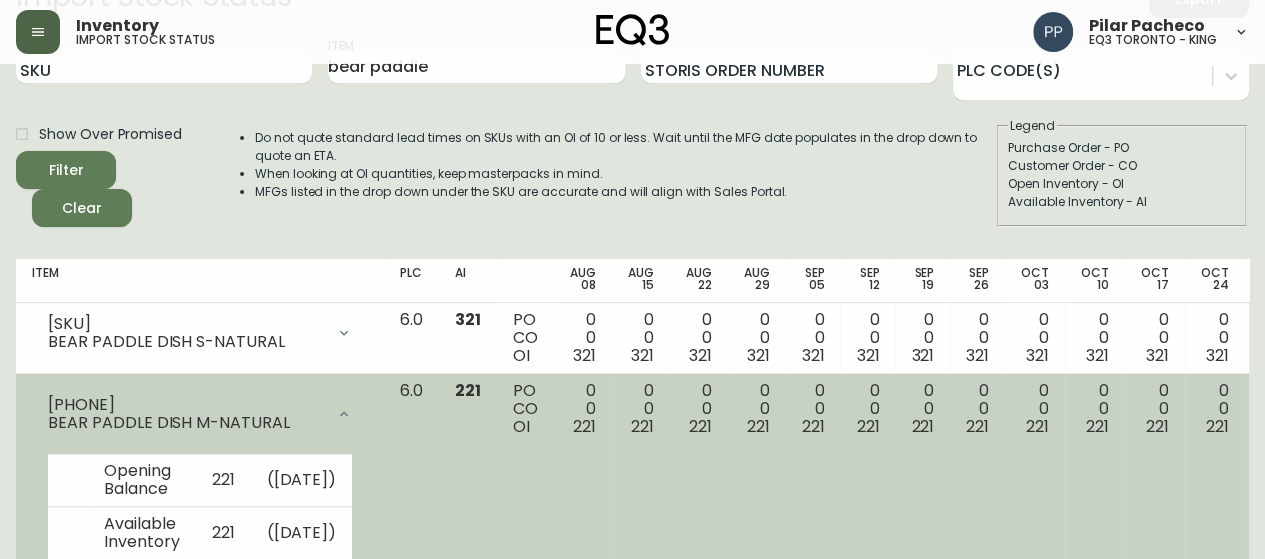 click on "[PHONE]" at bounding box center (186, 405) 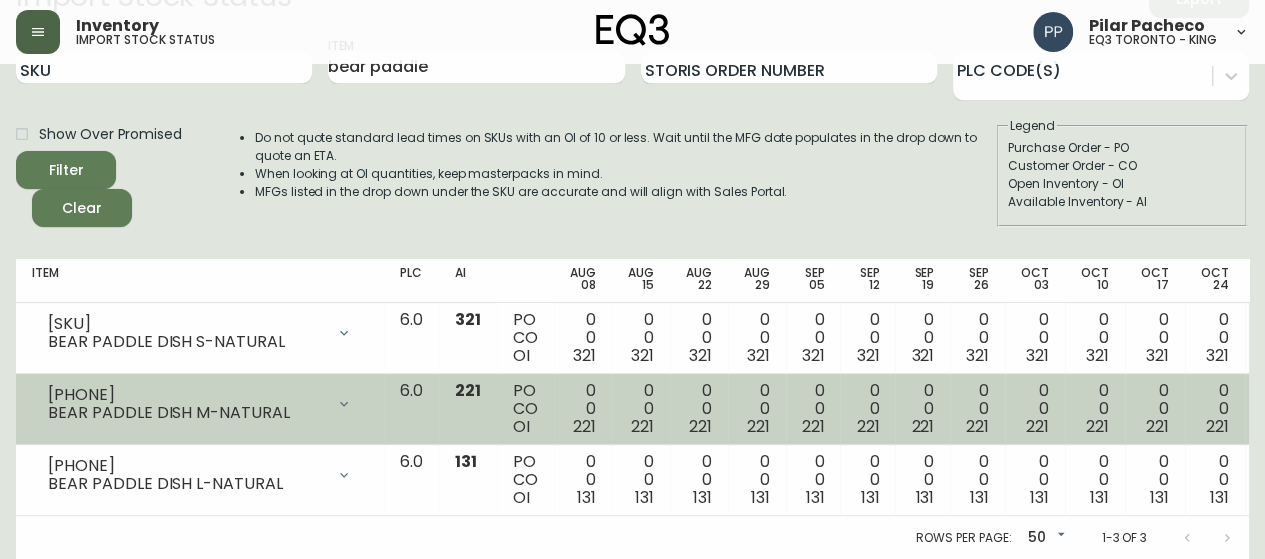 copy on "[PHONE]" 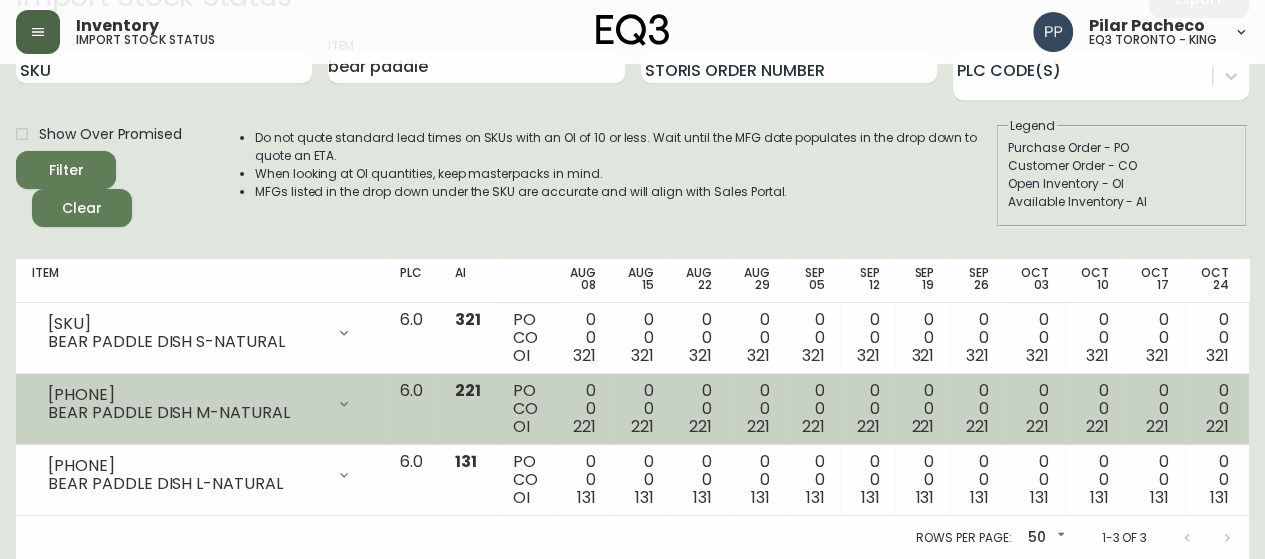 drag, startPoint x: 182, startPoint y: 428, endPoint x: 208, endPoint y: 419, distance: 27.513634 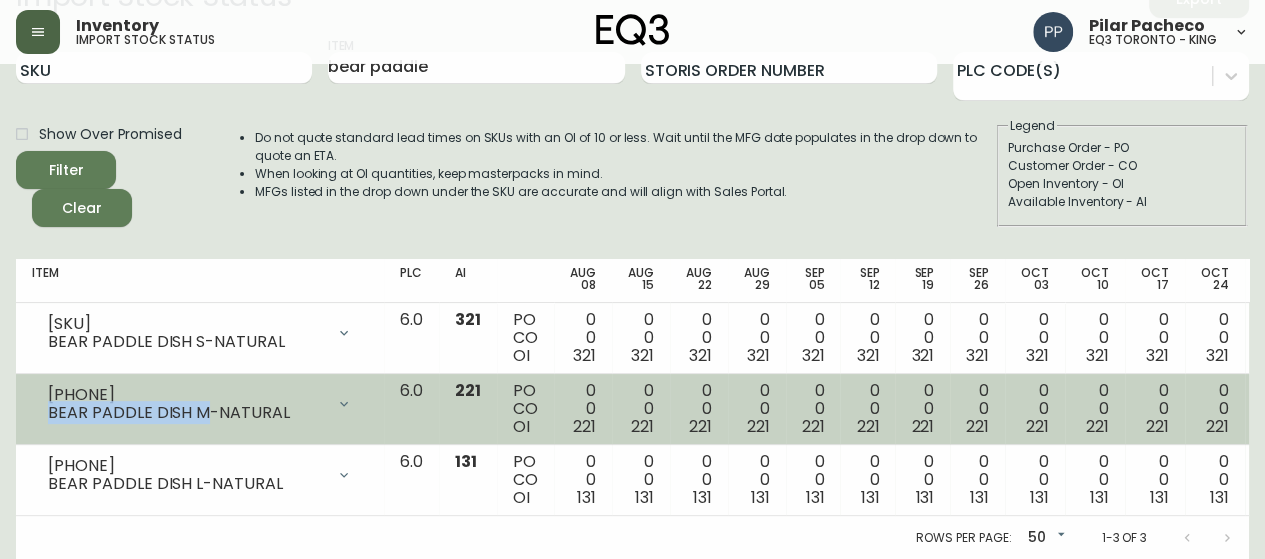 drag, startPoint x: 206, startPoint y: 413, endPoint x: 50, endPoint y: 413, distance: 156 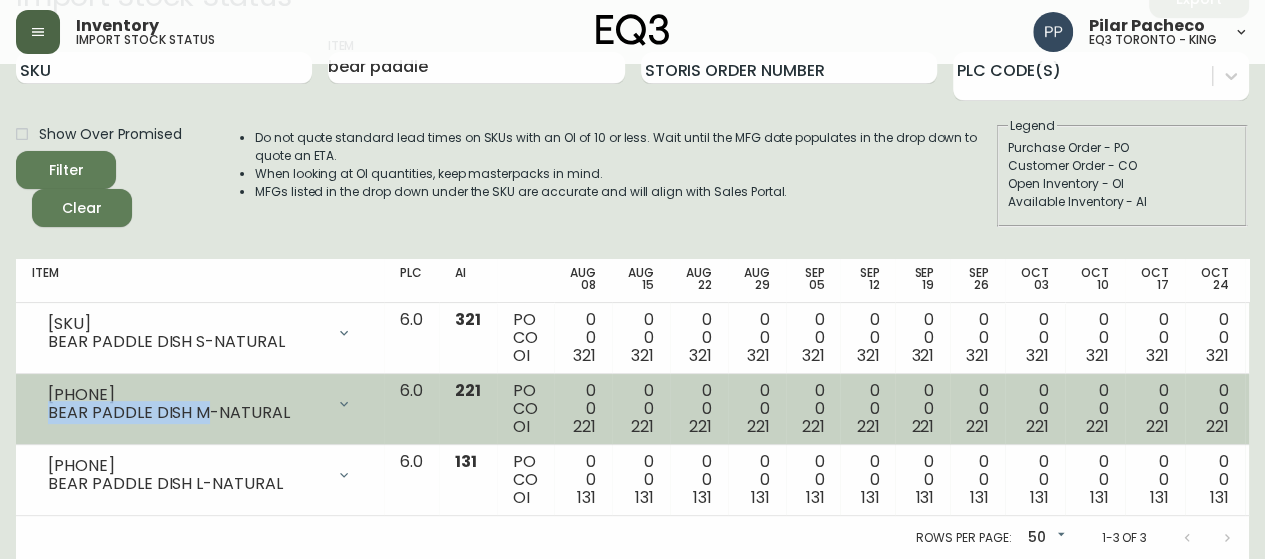 click on "BEAR PADDLE DISH M-NATURAL" at bounding box center (186, 413) 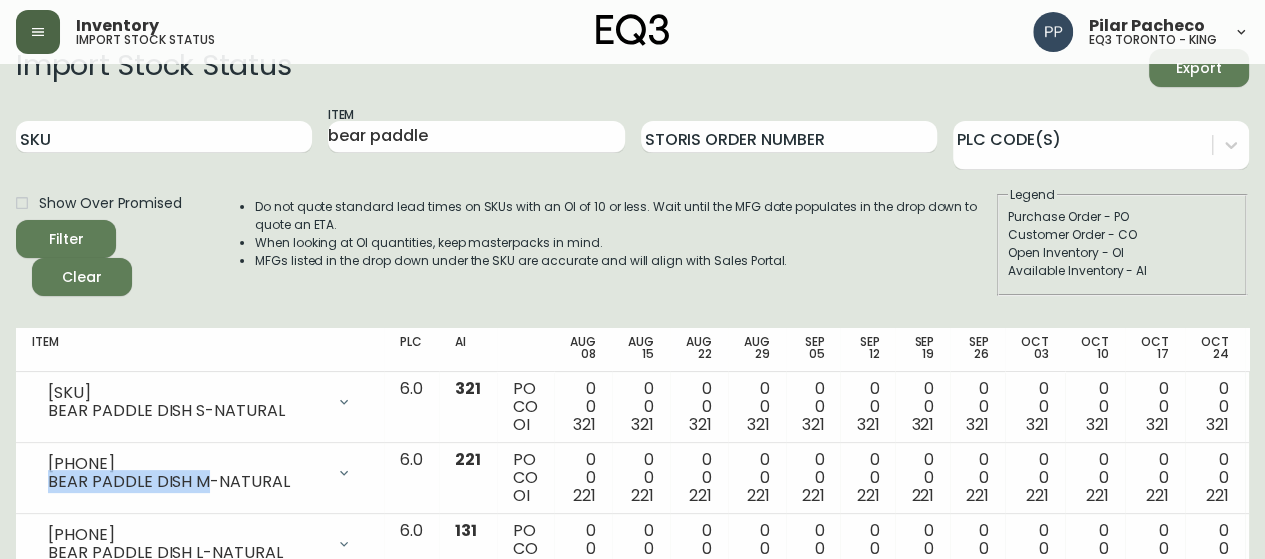 scroll, scrollTop: 0, scrollLeft: 0, axis: both 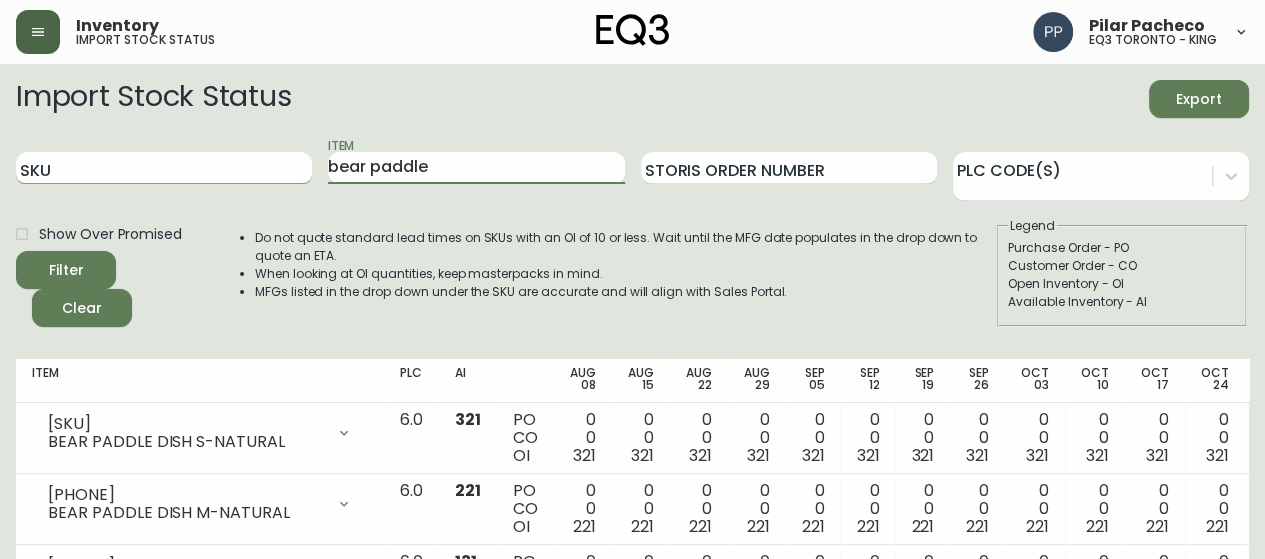 drag, startPoint x: 404, startPoint y: 175, endPoint x: 167, endPoint y: 158, distance: 237.60892 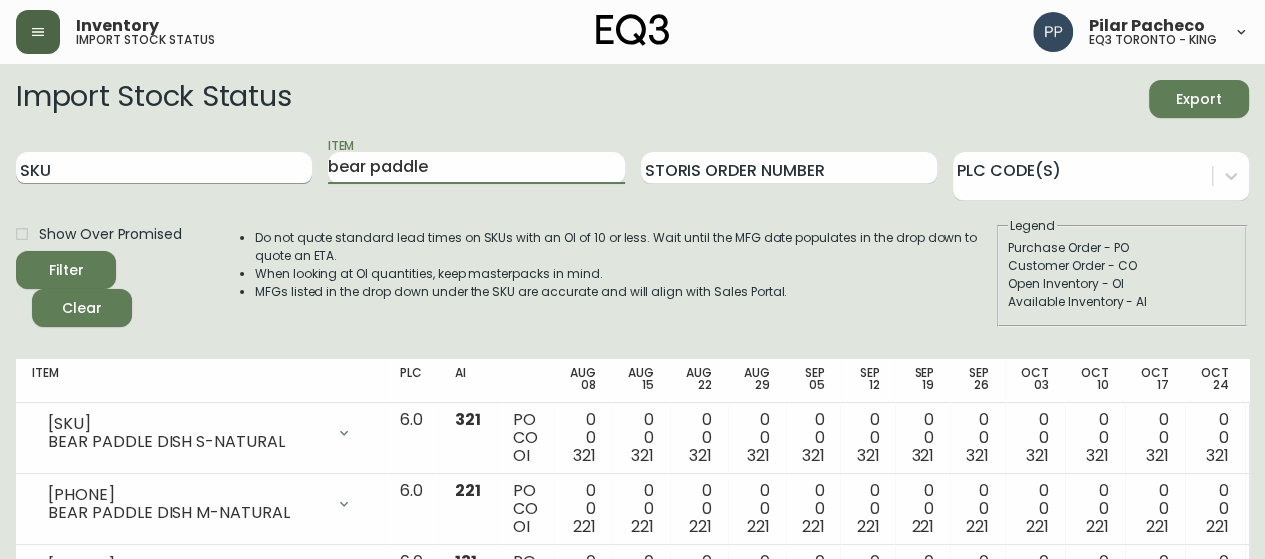 click on "Import Stock Status Export SKU Item bear paddle Storis Order Number PLC Code(s) Show Over Promised Filter Clear Do not quote standard lead times on SKUs with an OI of 10 or less. Wait until the MFG date populates in the drop down to quote an ETA. When looking at OI quantities, keep masterpacks in mind. MFGs listed in the drop down under the SKU are accurate and will align with Sales Portal. Legend Purchase Order - PO Customer Order - CO Open Inventory - OI Available Inventory - AI" at bounding box center (632, 203) 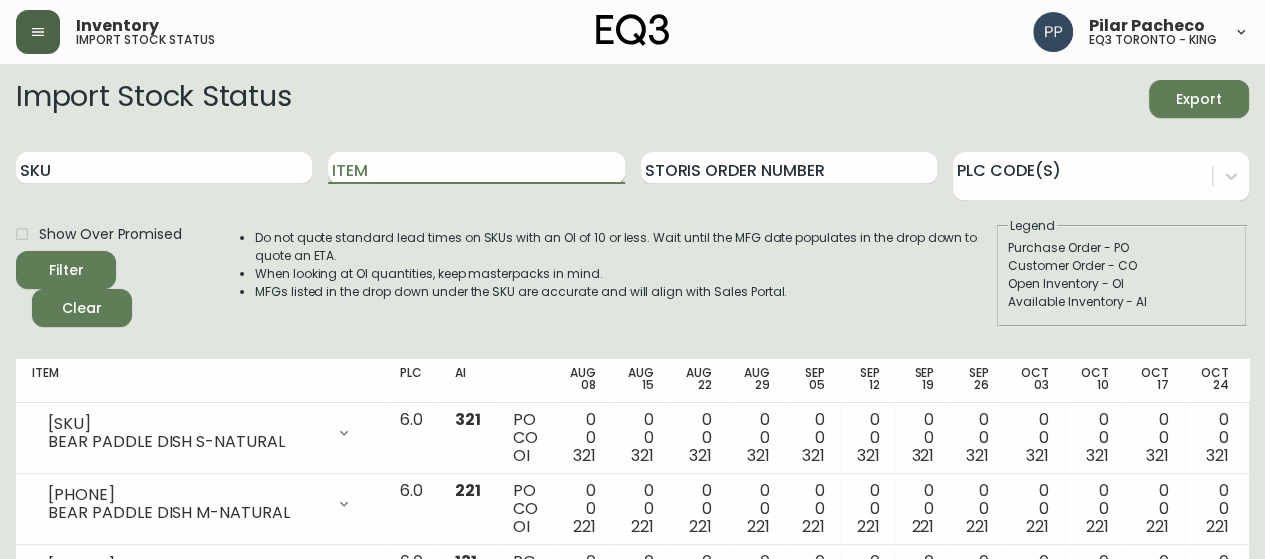 click on "Item" at bounding box center (476, 168) 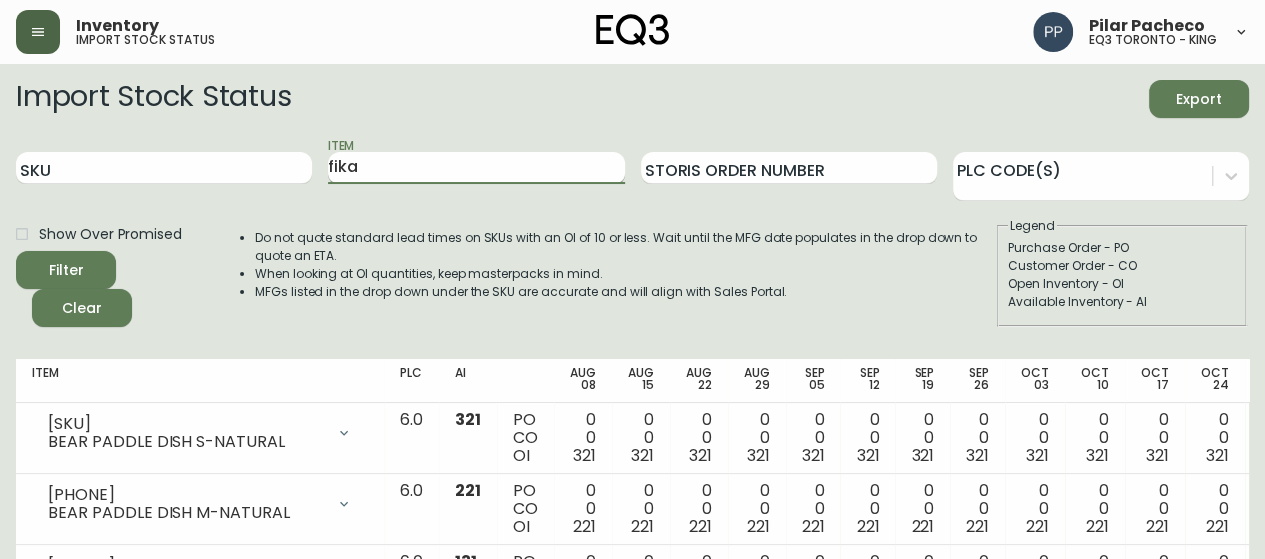 click on "Filter" at bounding box center [66, 270] 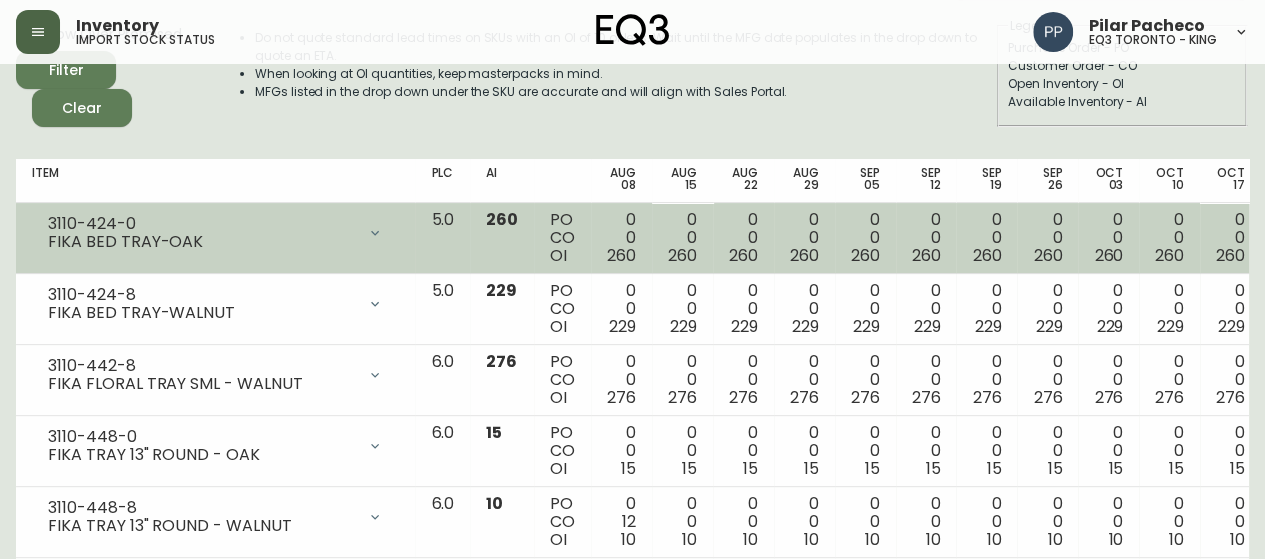 scroll, scrollTop: 0, scrollLeft: 0, axis: both 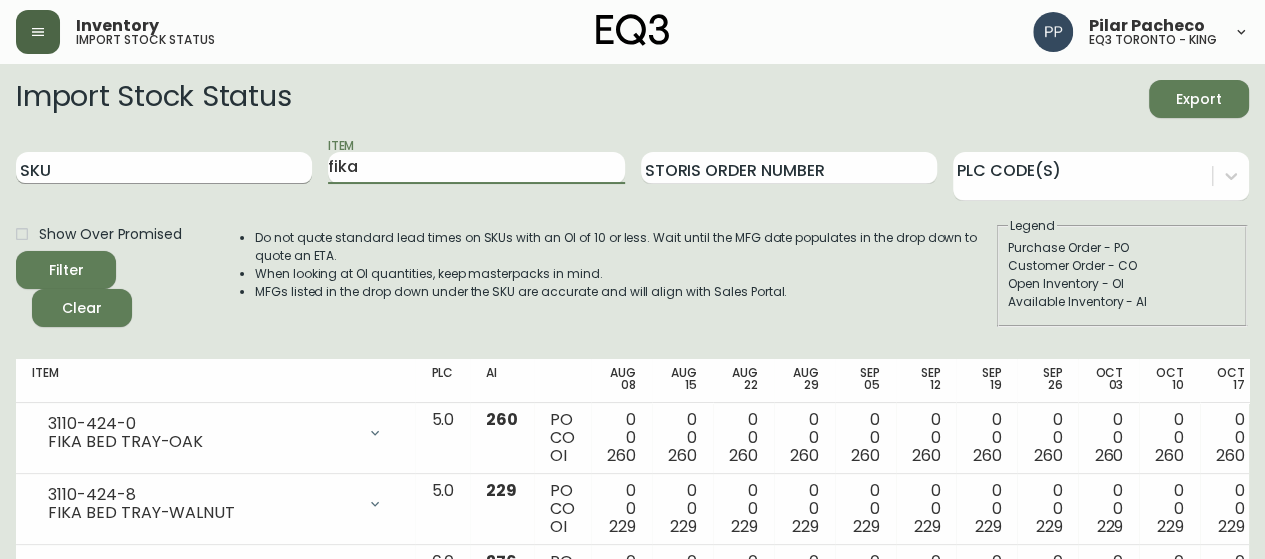 drag, startPoint x: 446, startPoint y: 164, endPoint x: 168, endPoint y: 177, distance: 278.3038 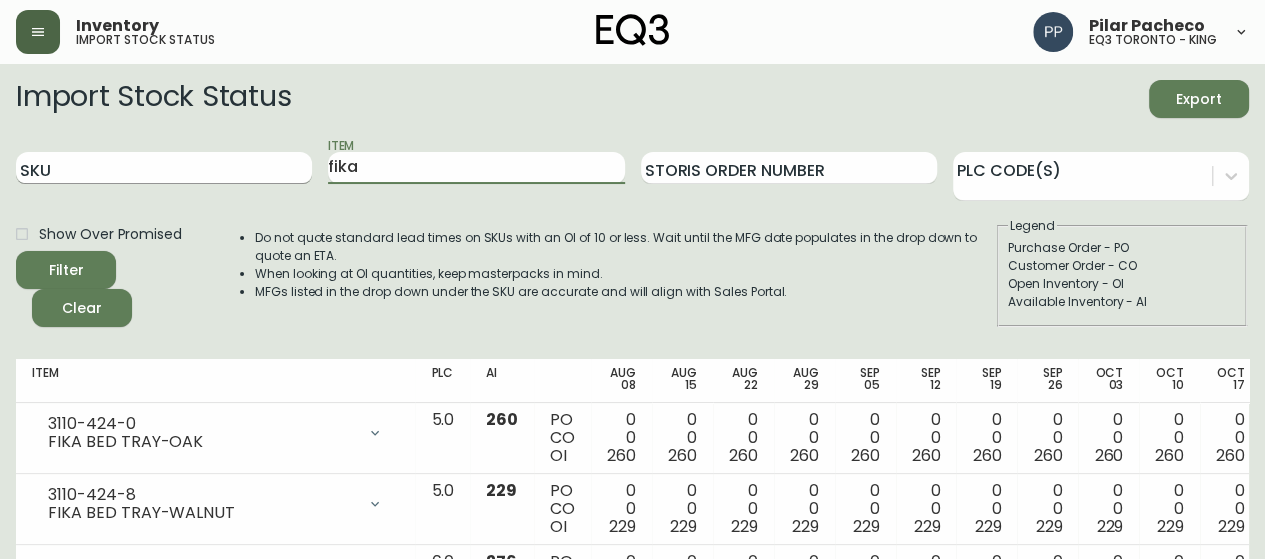 click on "SKU Item fika Storis Order Number PLC Code(s)" at bounding box center [632, 168] 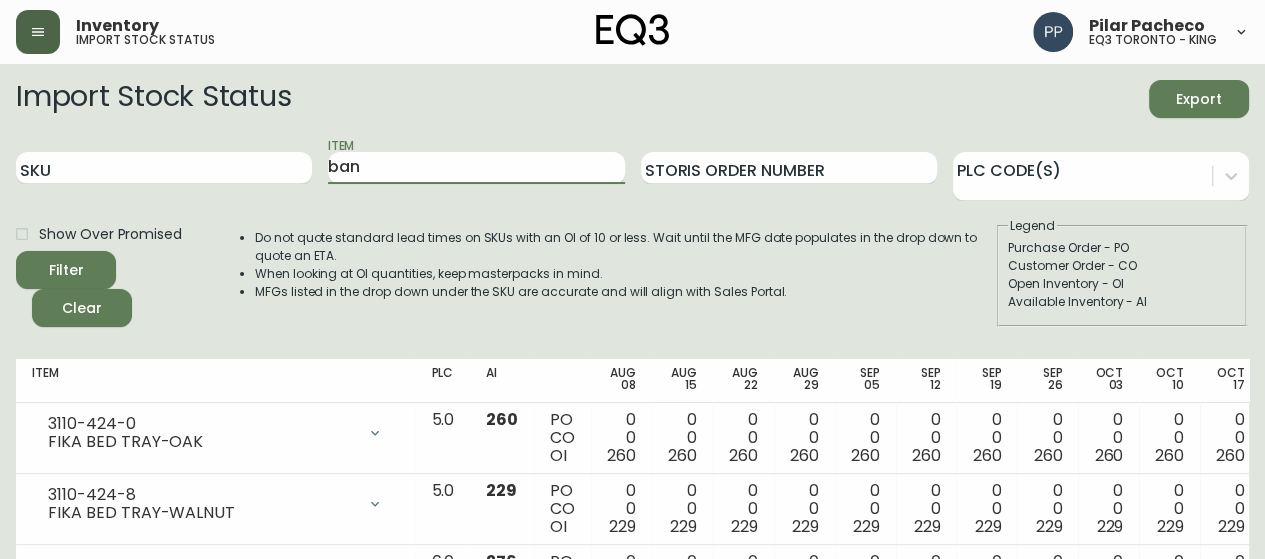 type on "ban" 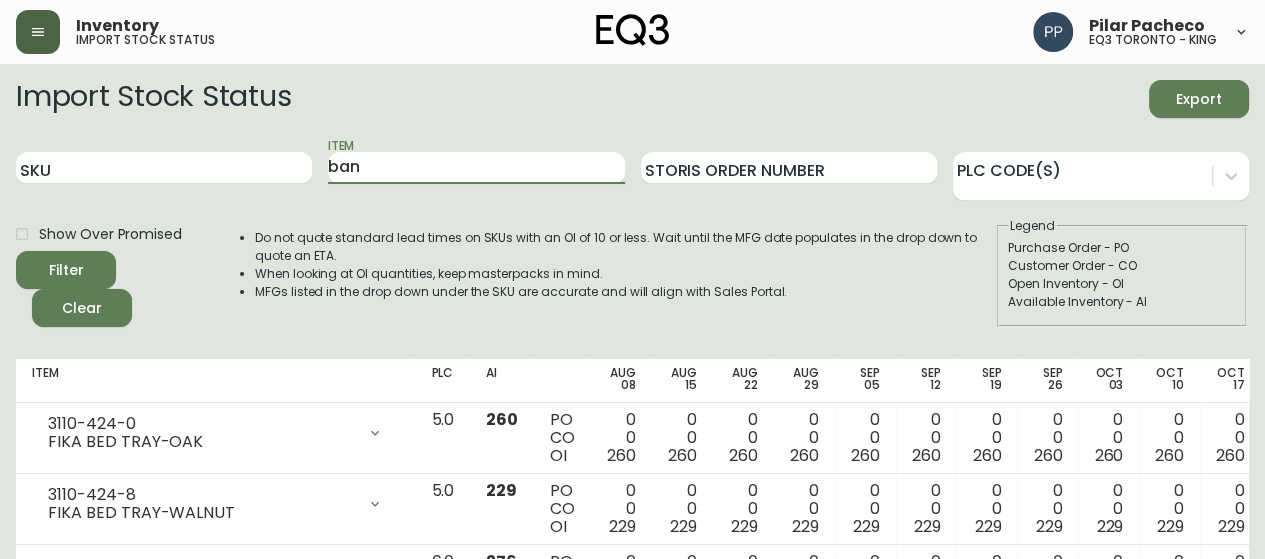 click on "Filter" at bounding box center [66, 270] 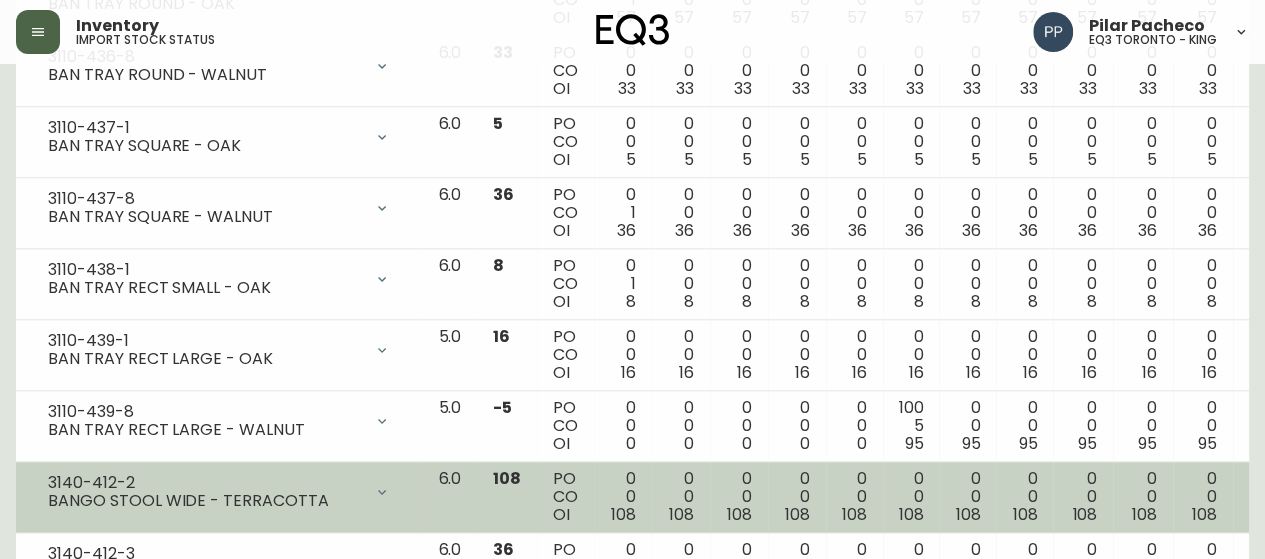 scroll, scrollTop: 900, scrollLeft: 0, axis: vertical 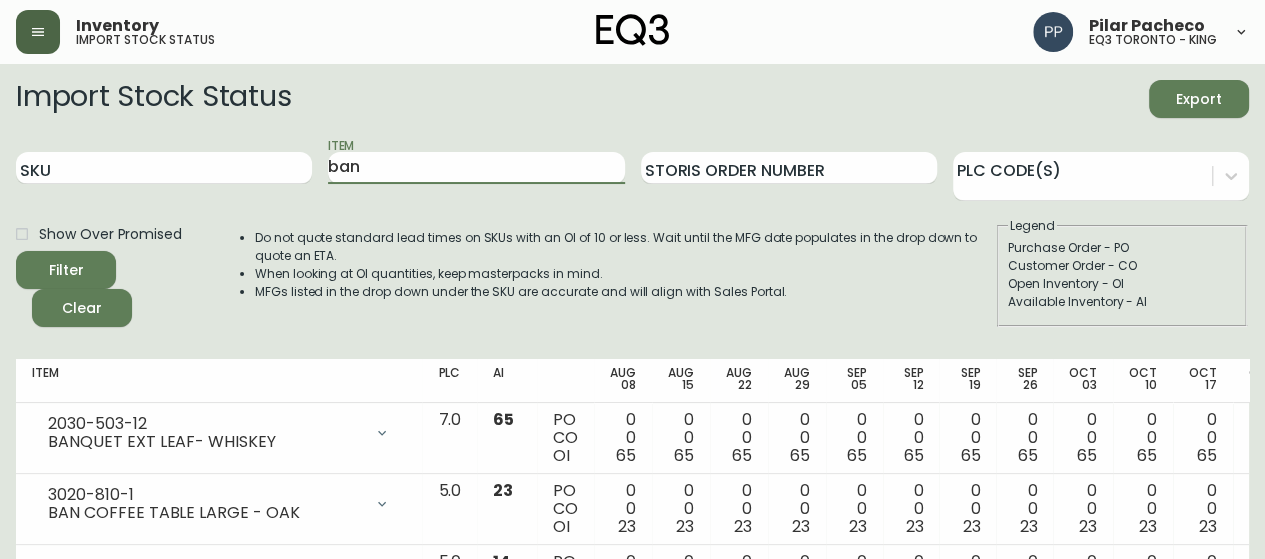 drag, startPoint x: 344, startPoint y: 178, endPoint x: 109, endPoint y: 204, distance: 236.43393 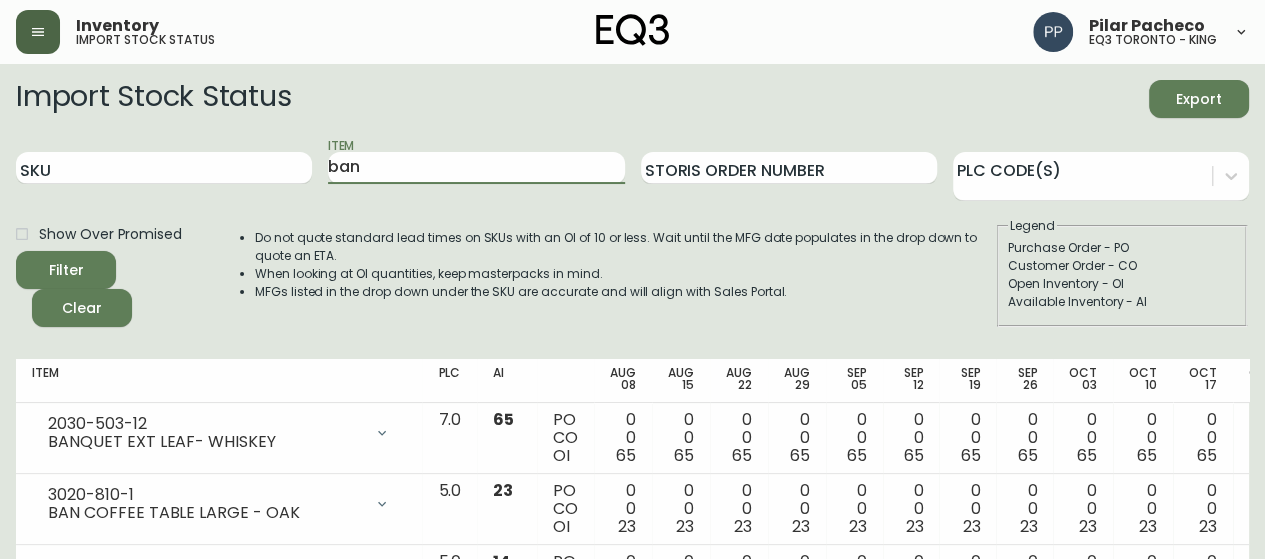click on "Import Stock Status Export SKU Item ban Storis Order Number PLC Code(s) Show Over Promised Filter Clear Do not quote standard lead times on SKUs with an OI of 10 or less. Wait until the MFG date populates in the drop down to quote an ETA. When looking at OI quantities, keep masterpacks in mind. MFGs listed in the drop down under the SKU are accurate and will align with Sales Portal. Legend Purchase Order - PO Customer Order - CO Open Inventory - OI Available Inventory - AI" at bounding box center (632, 203) 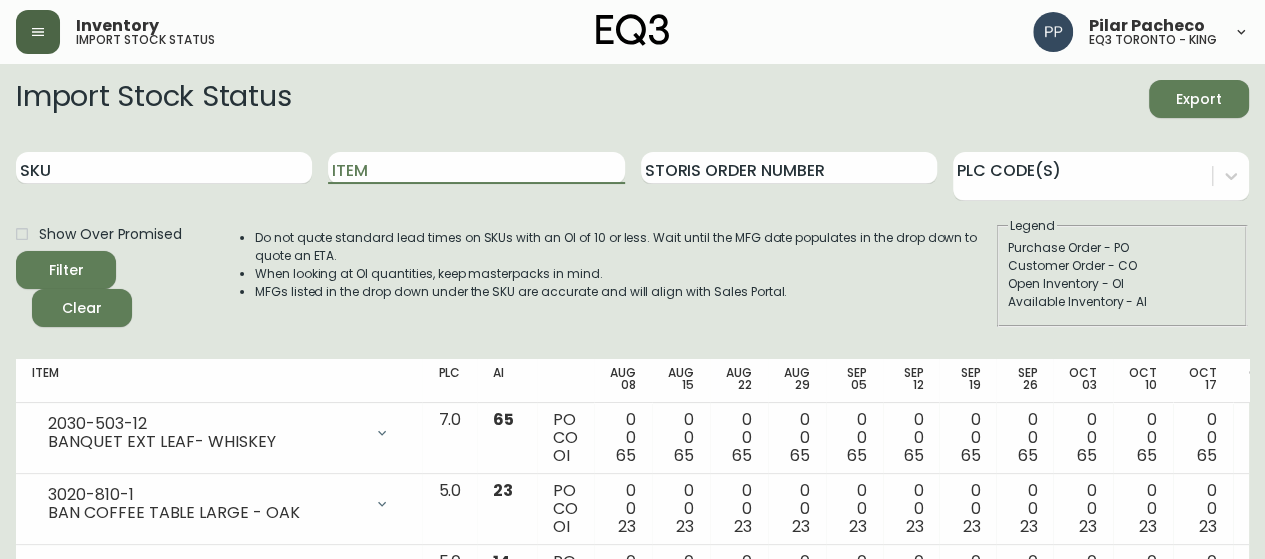 type 